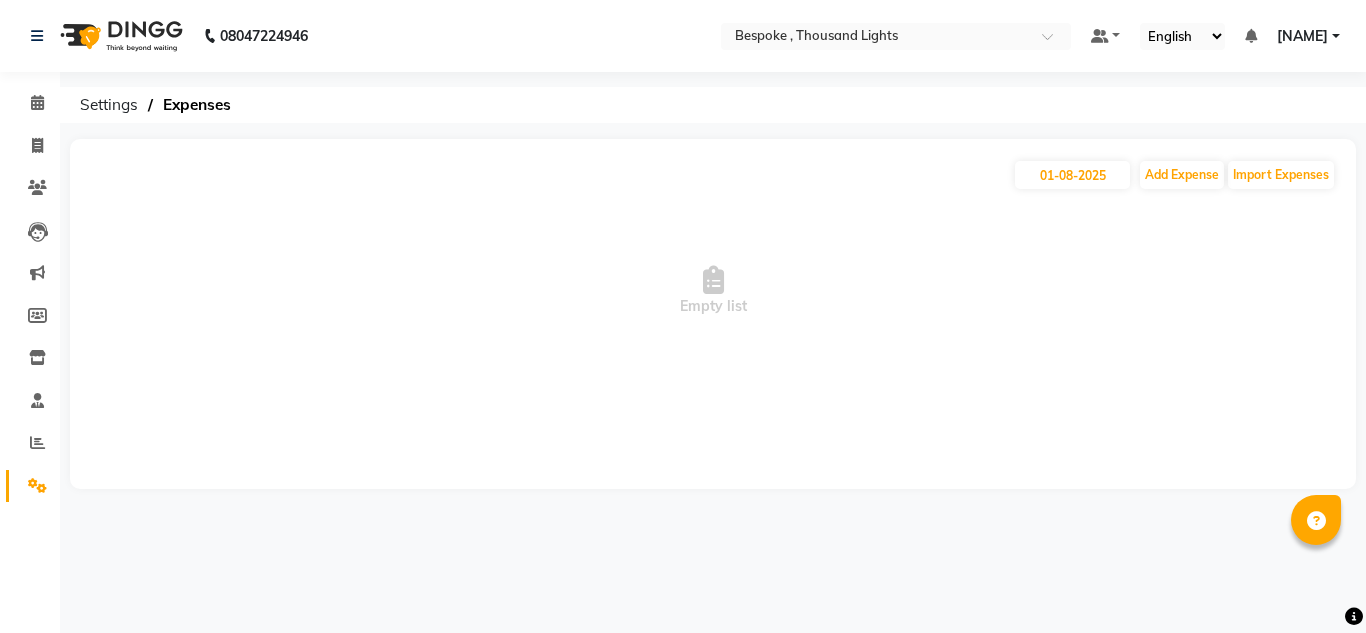 scroll, scrollTop: 0, scrollLeft: 0, axis: both 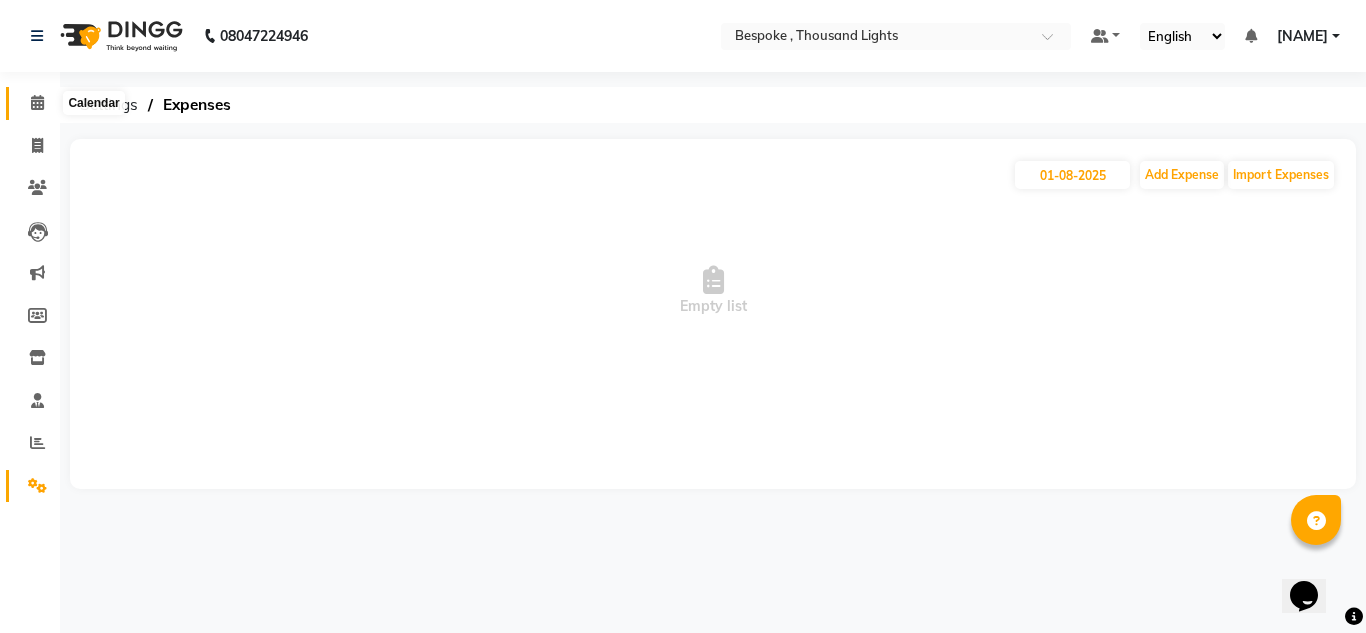 click 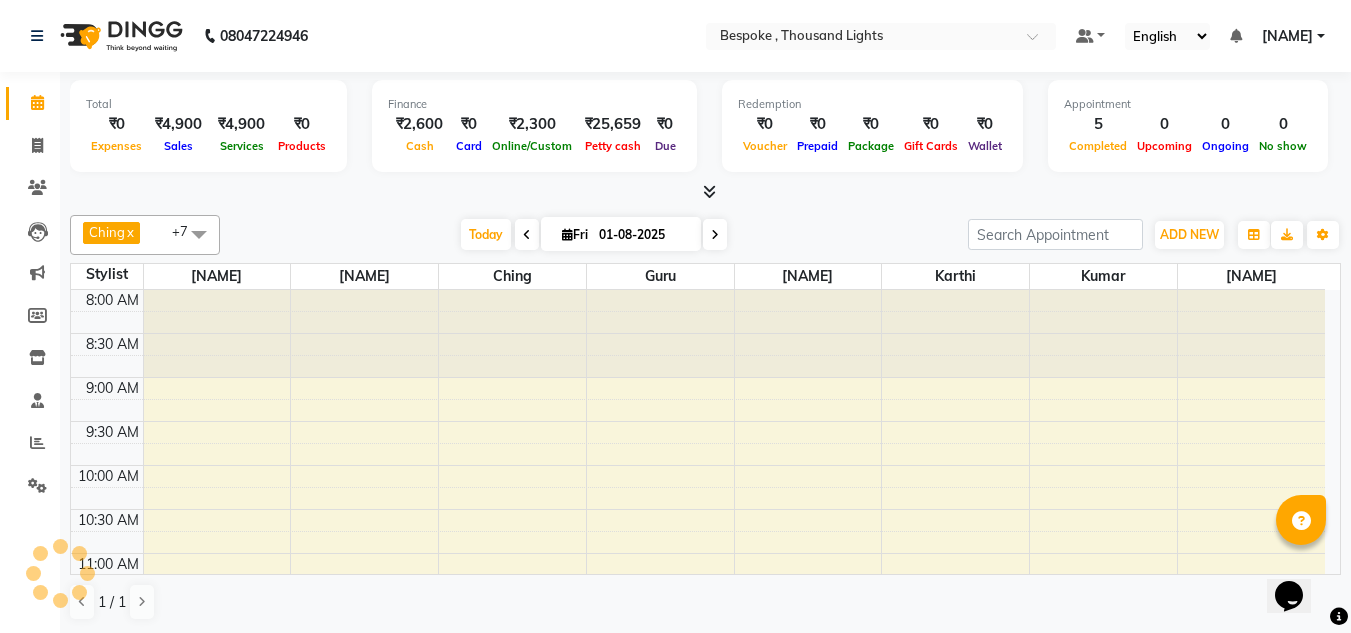 scroll, scrollTop: 0, scrollLeft: 0, axis: both 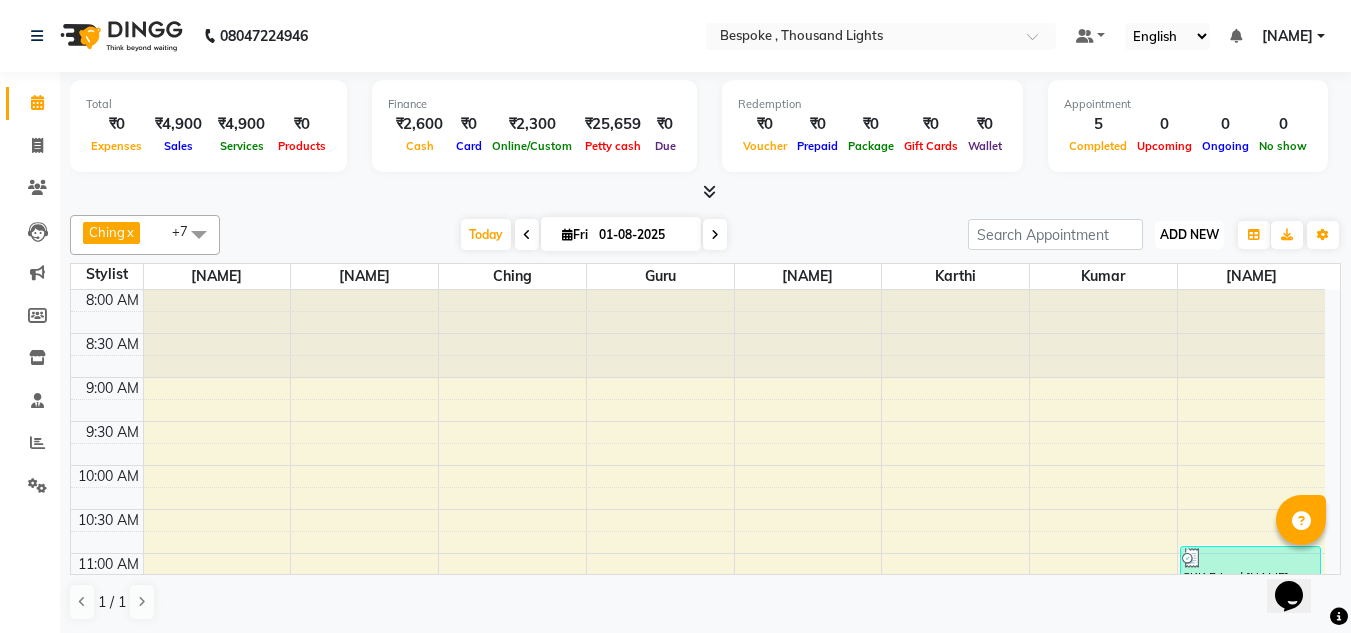 click on "ADD NEW" at bounding box center [1189, 234] 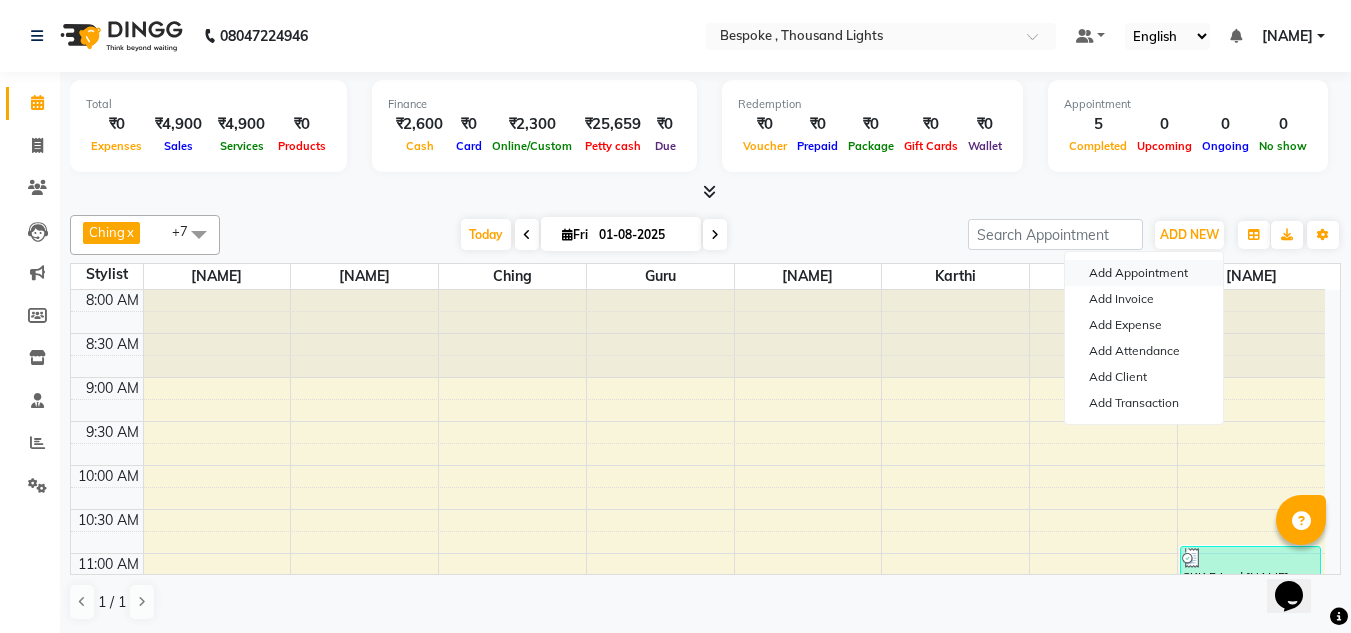 click on "Add Appointment" at bounding box center (1144, 273) 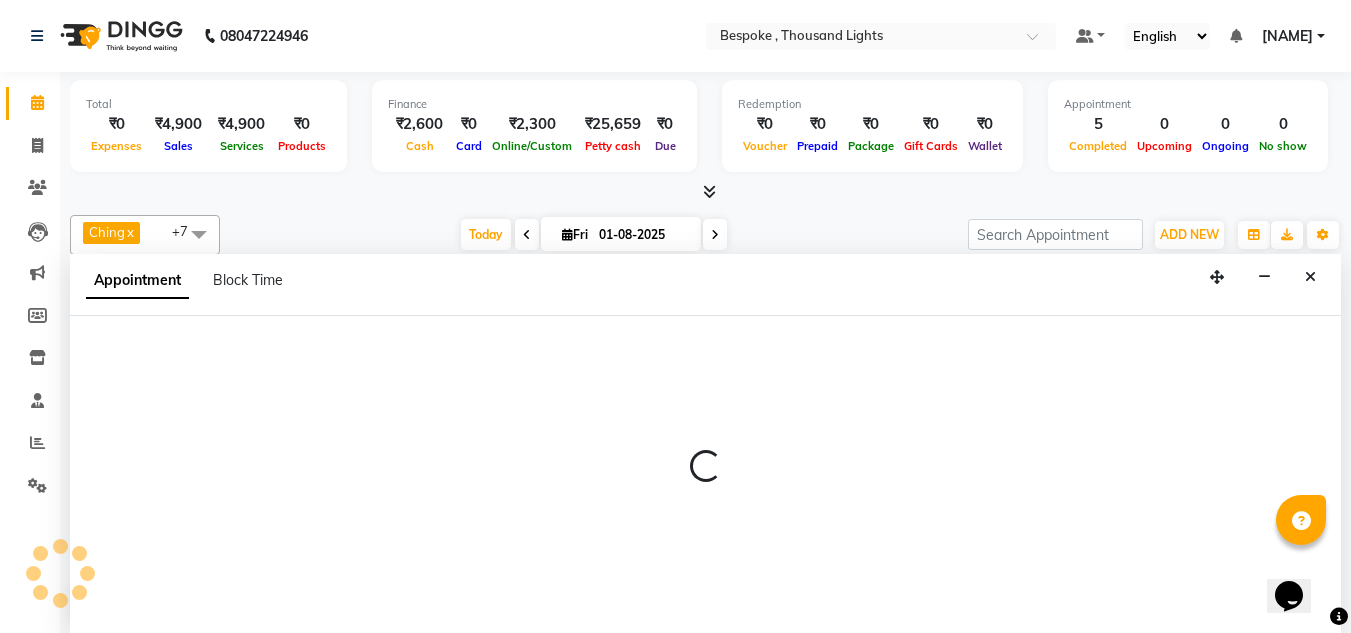 scroll, scrollTop: 1, scrollLeft: 0, axis: vertical 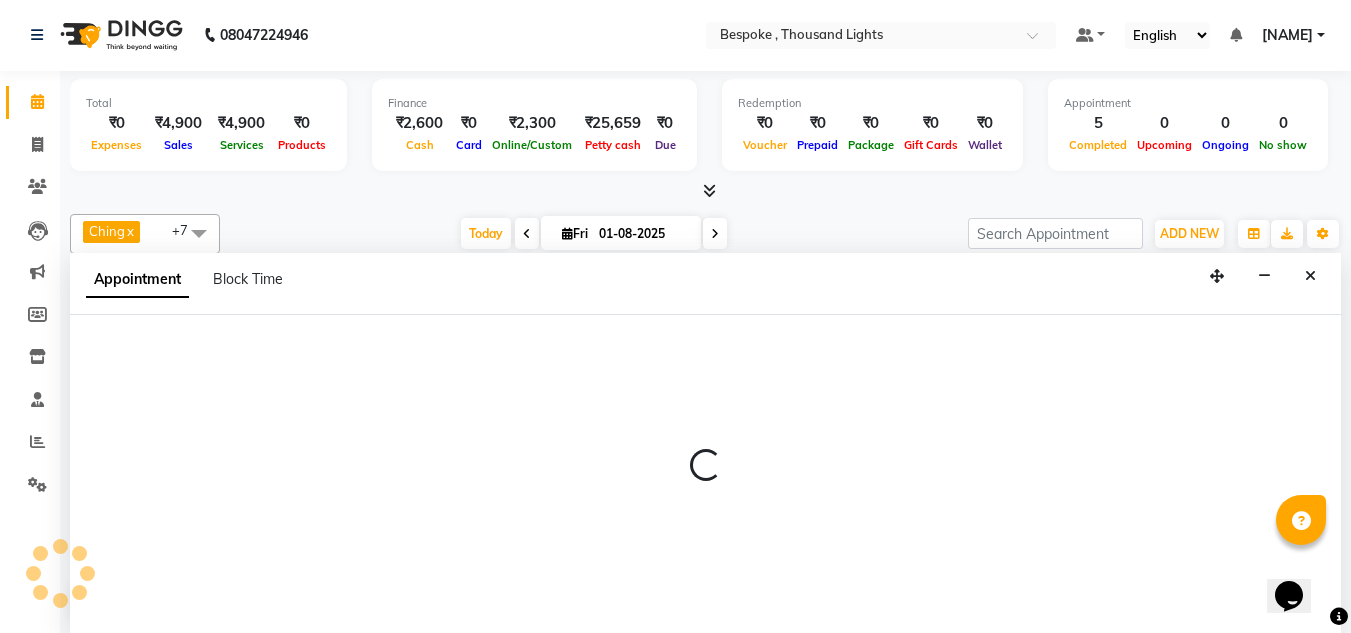 select on "tentative" 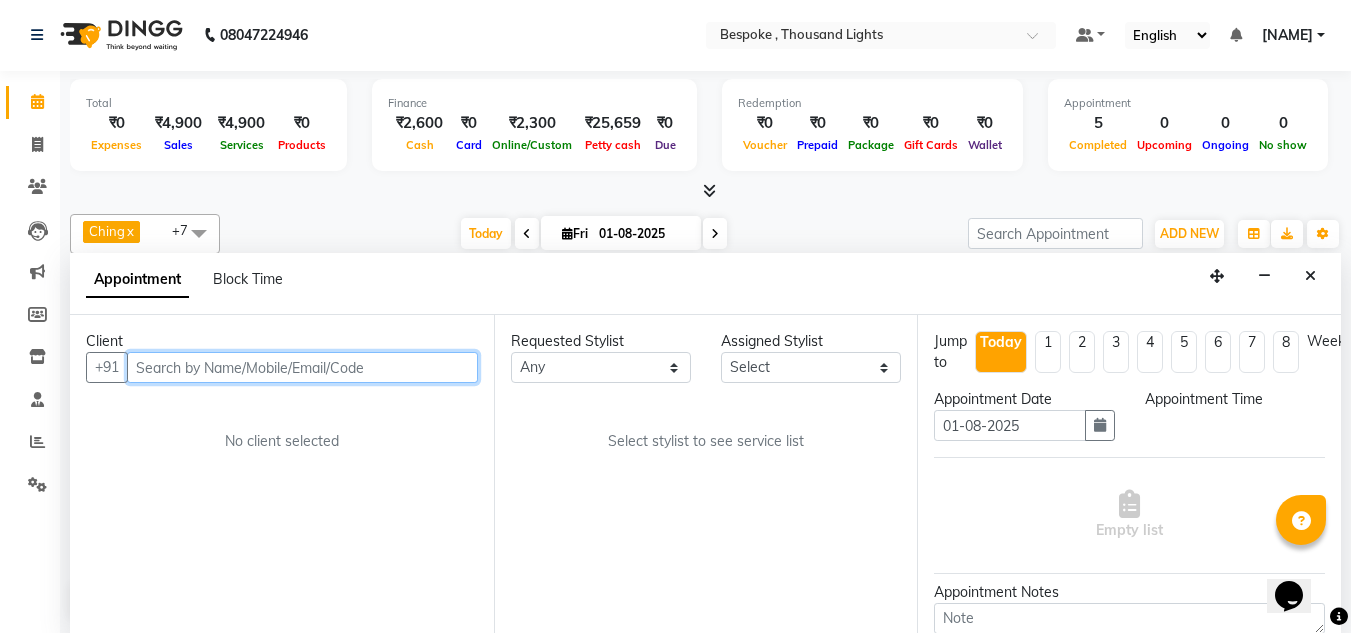 select on "540" 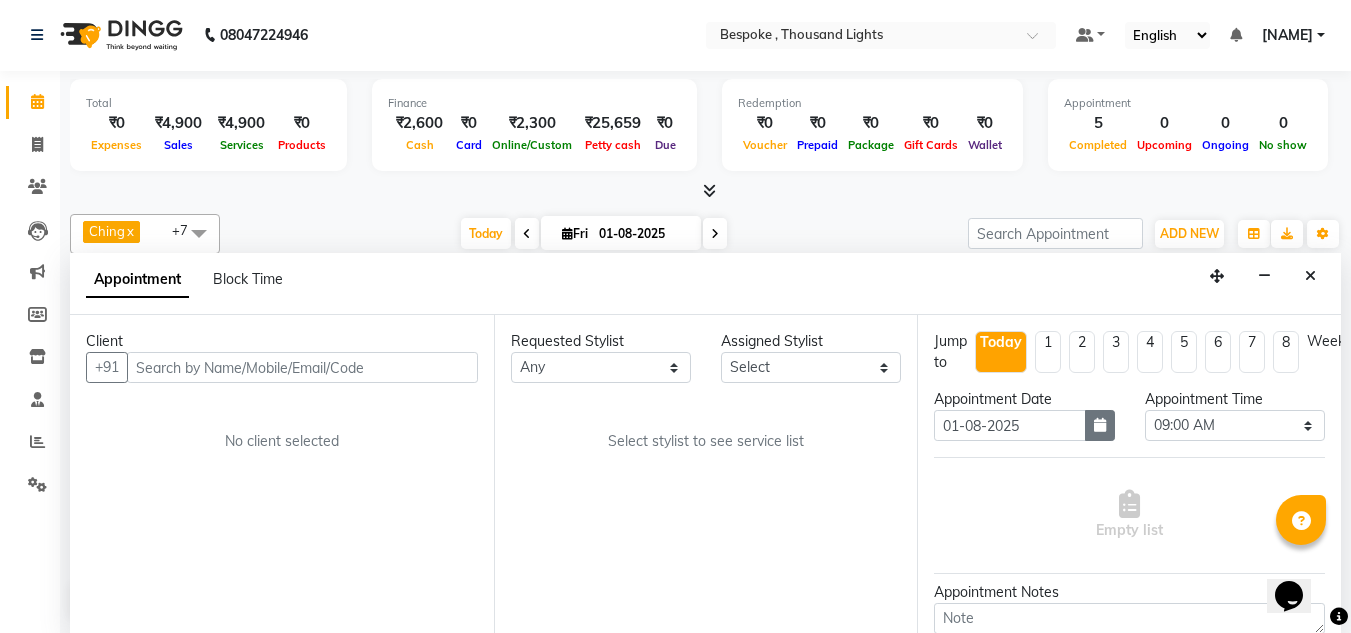 click at bounding box center [1100, 425] 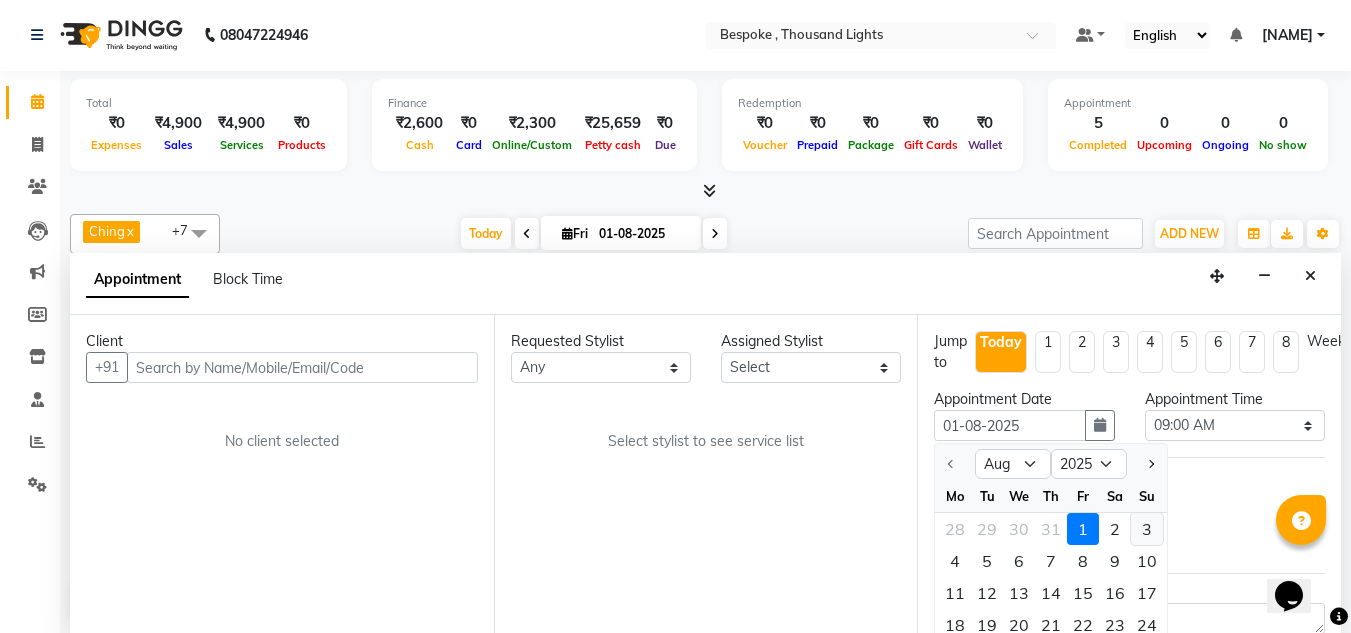 click on "3" at bounding box center [1147, 529] 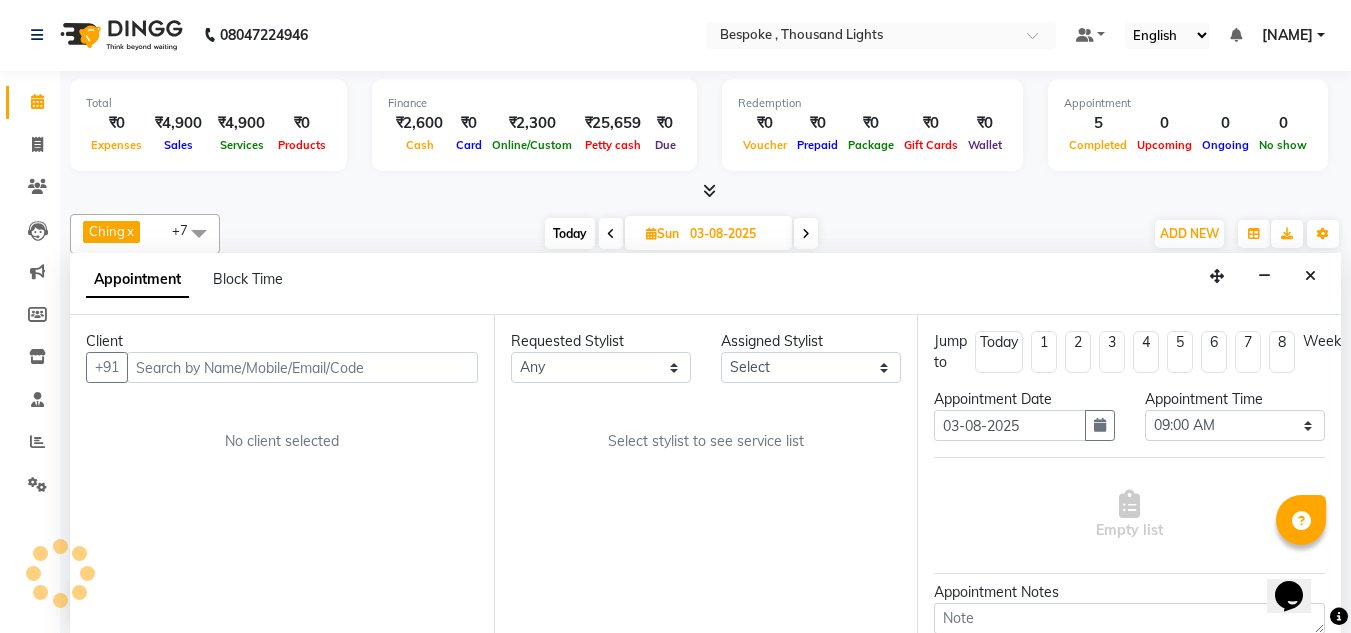 scroll, scrollTop: 859, scrollLeft: 0, axis: vertical 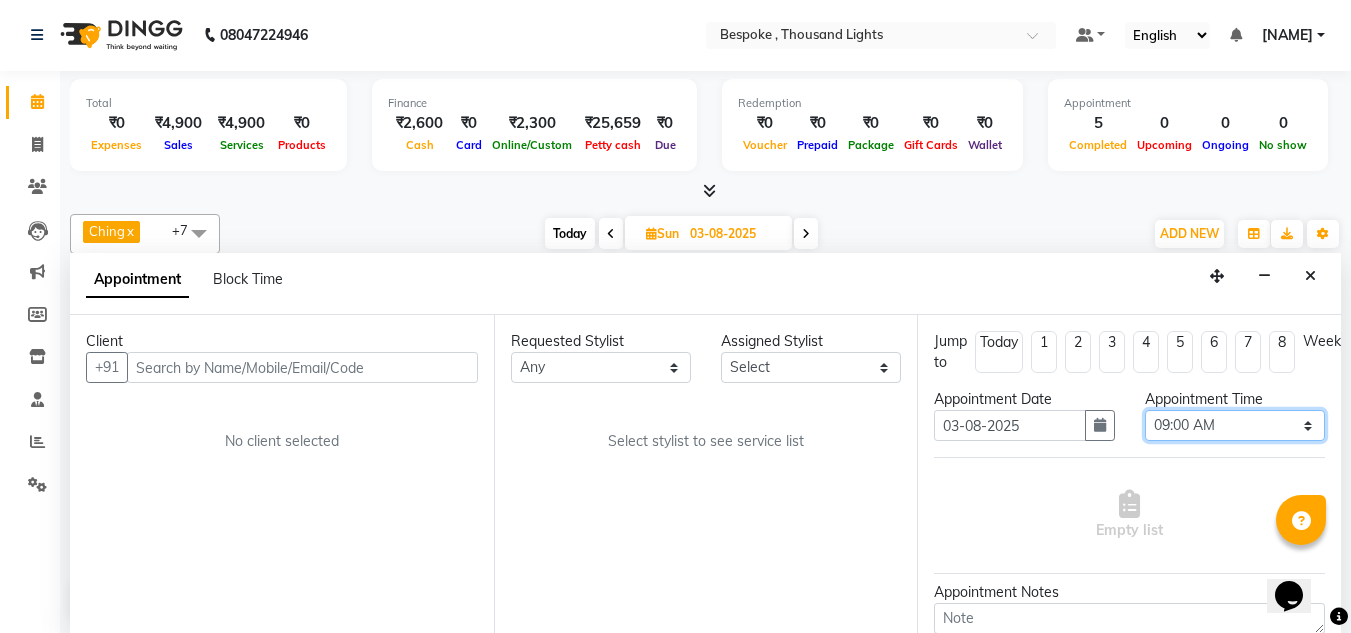 click on "Select 09:00 AM 09:15 AM 09:30 AM 09:45 AM 10:00 AM 10:15 AM 10:30 AM 10:45 AM 11:00 AM 11:15 AM 11:30 AM 11:45 AM 12:00 PM 12:15 PM 12:30 PM 12:45 PM 01:00 PM 01:15 PM 01:30 PM 01:45 PM 02:00 PM 02:15 PM 02:30 PM 02:45 PM 03:00 PM 03:15 PM 03:30 PM 03:45 PM 04:00 PM 04:15 PM 04:30 PM 04:45 PM 05:00 PM 05:15 PM 05:30 PM 05:45 PM 06:00 PM 06:15 PM 06:30 PM 06:45 PM 07:00 PM 07:15 PM 07:30 PM 07:45 PM 08:00 PM" at bounding box center [1235, 425] 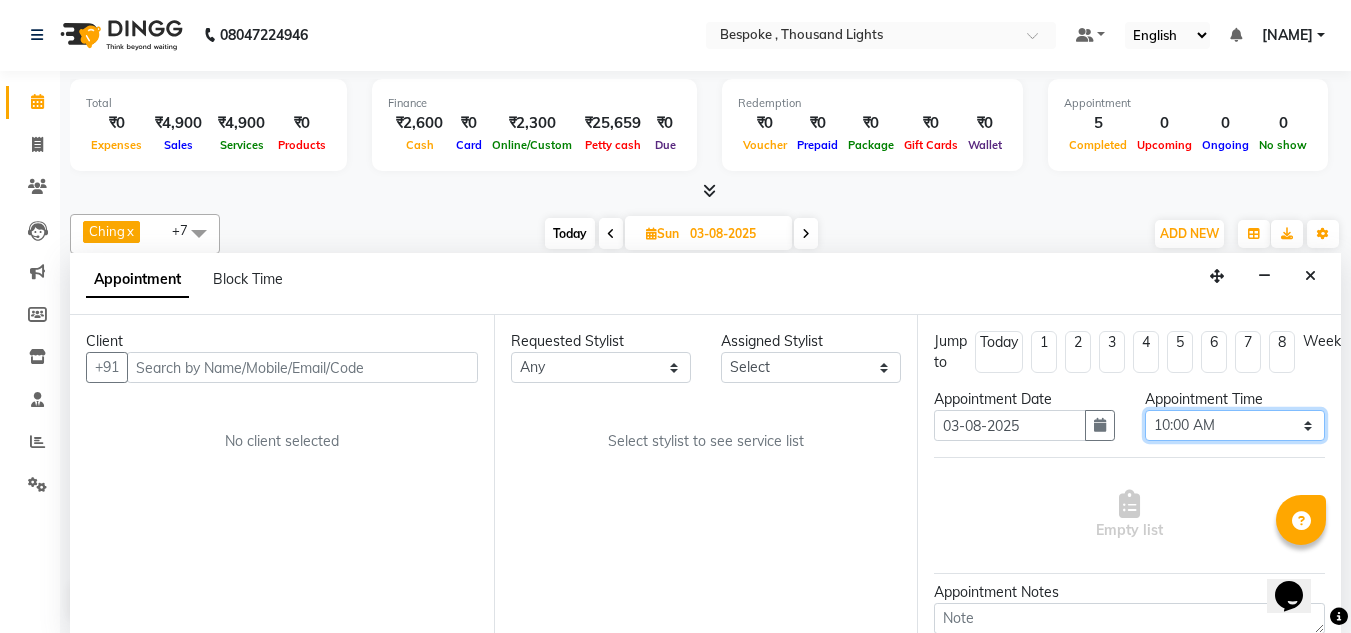 click on "Select 09:00 AM 09:15 AM 09:30 AM 09:45 AM 10:00 AM 10:15 AM 10:30 AM 10:45 AM 11:00 AM 11:15 AM 11:30 AM 11:45 AM 12:00 PM 12:15 PM 12:30 PM 12:45 PM 01:00 PM 01:15 PM 01:30 PM 01:45 PM 02:00 PM 02:15 PM 02:30 PM 02:45 PM 03:00 PM 03:15 PM 03:30 PM 03:45 PM 04:00 PM 04:15 PM 04:30 PM 04:45 PM 05:00 PM 05:15 PM 05:30 PM 05:45 PM 06:00 PM 06:15 PM 06:30 PM 06:45 PM 07:00 PM 07:15 PM 07:30 PM 07:45 PM 08:00 PM" at bounding box center (1235, 425) 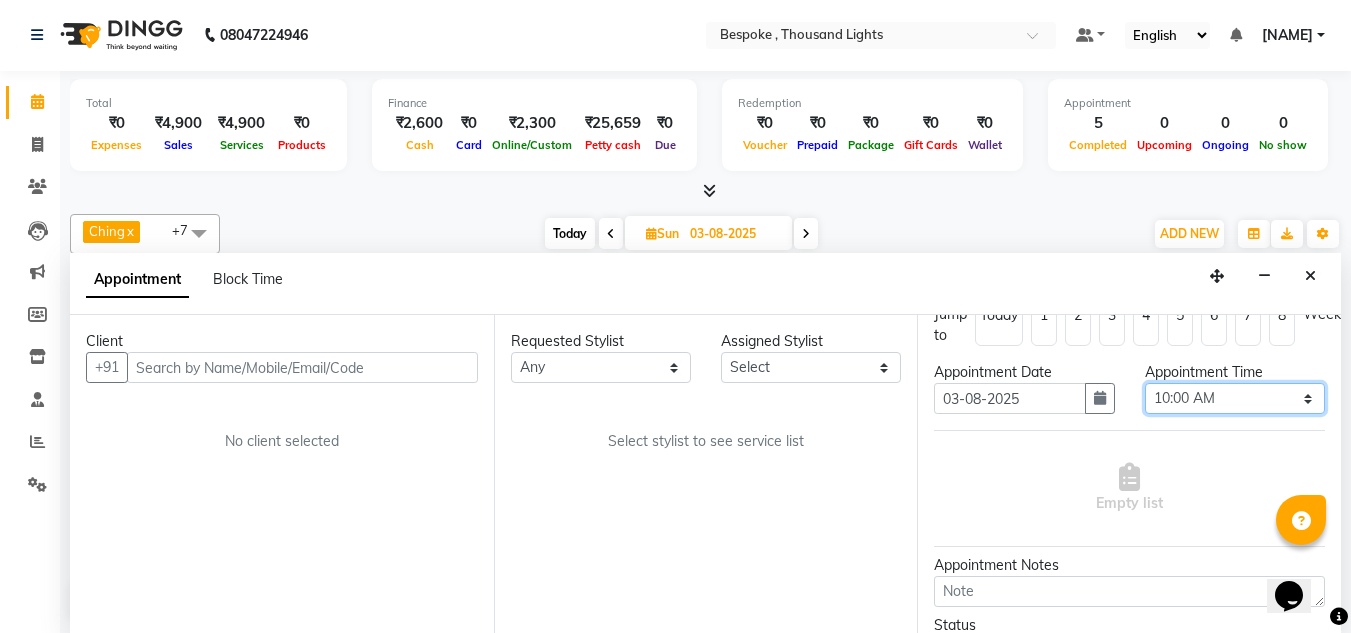 scroll, scrollTop: 29, scrollLeft: 0, axis: vertical 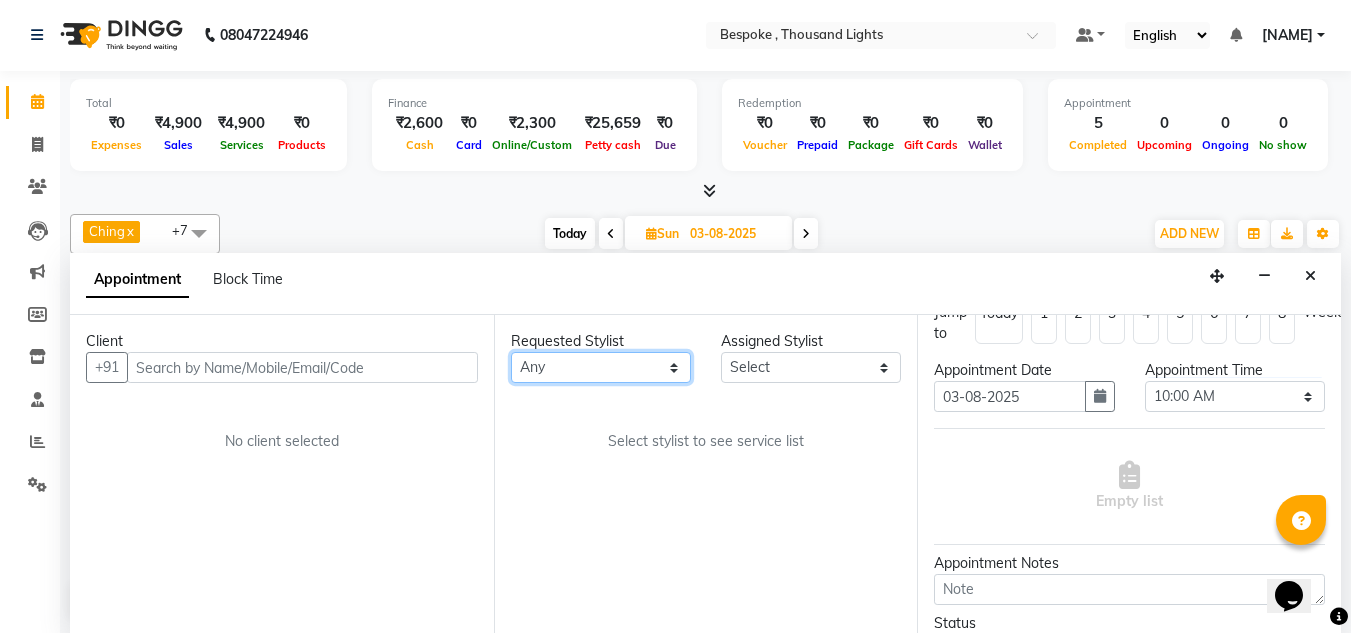 click on "Any [NAME] [NAME] [NAME] [NAME] [NAME] [NAME] [NAME]" at bounding box center [601, 367] 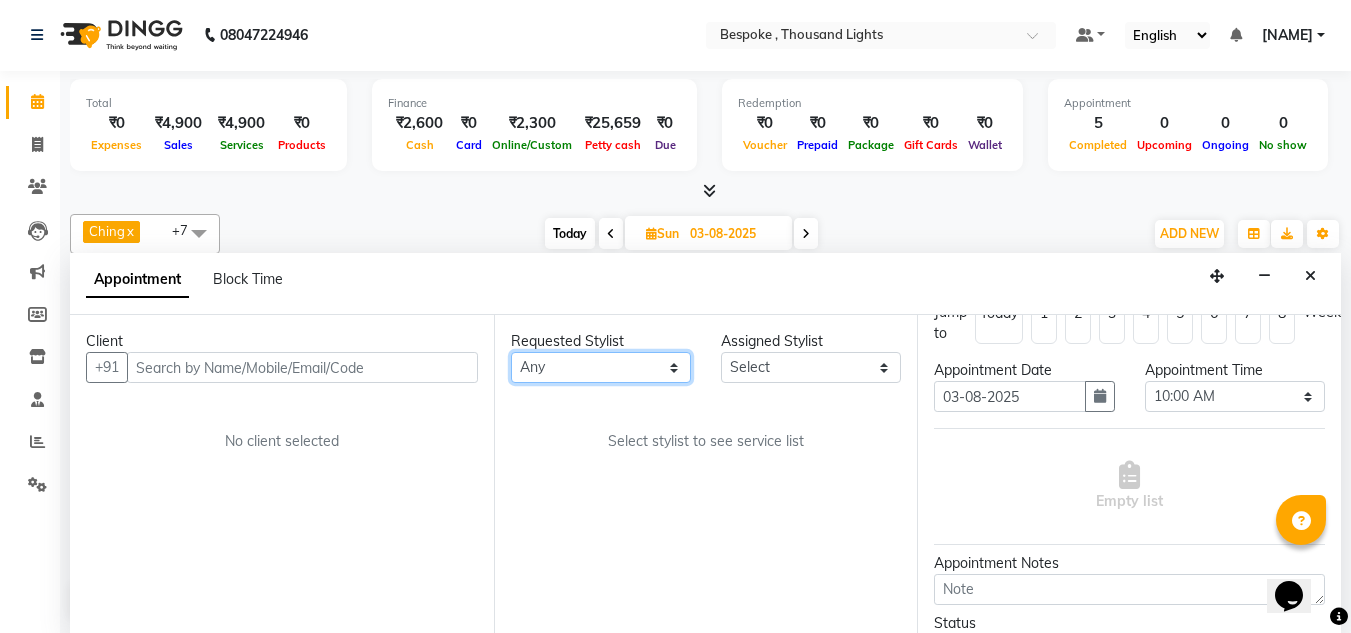select on "78477" 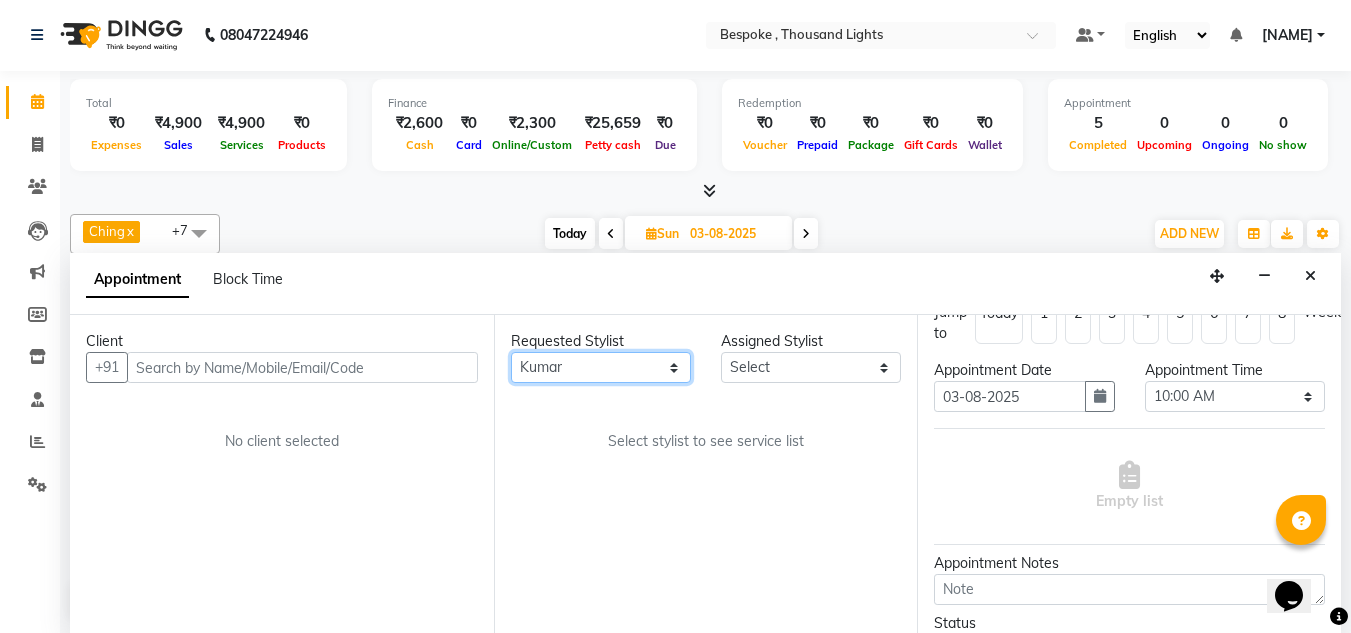 click on "Any [NAME] [NAME] [NAME] [NAME] [NAME] [NAME] [NAME]" at bounding box center [601, 367] 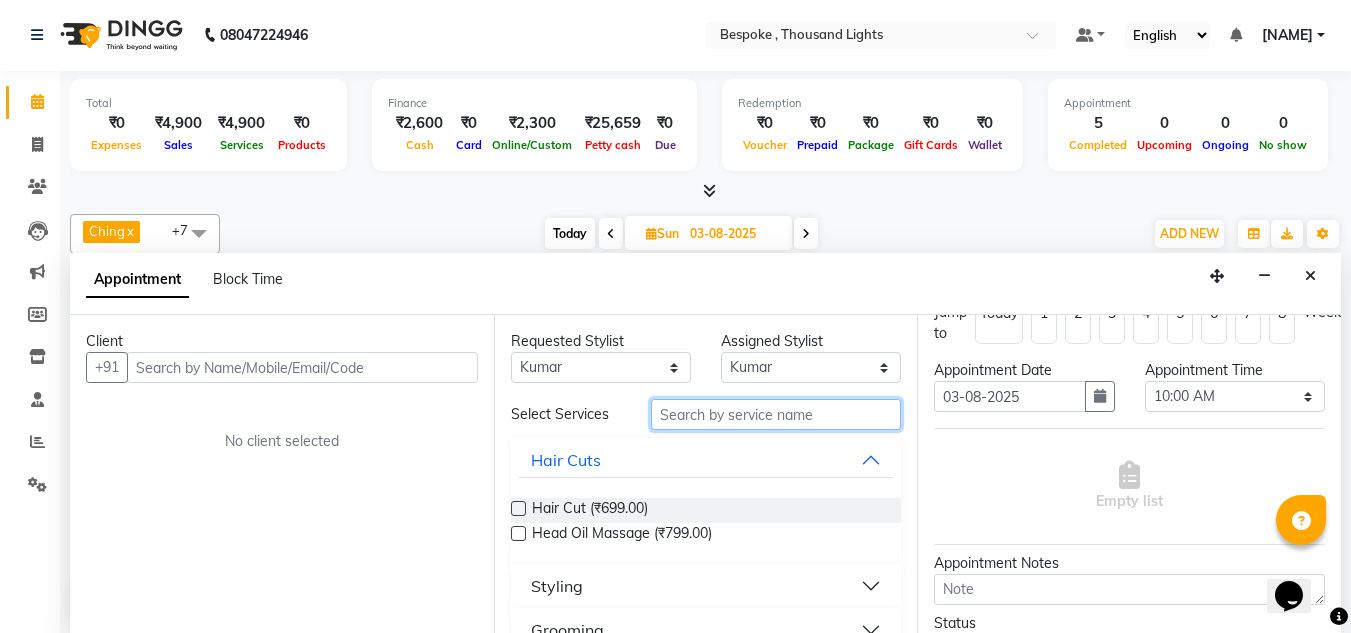 click at bounding box center [776, 414] 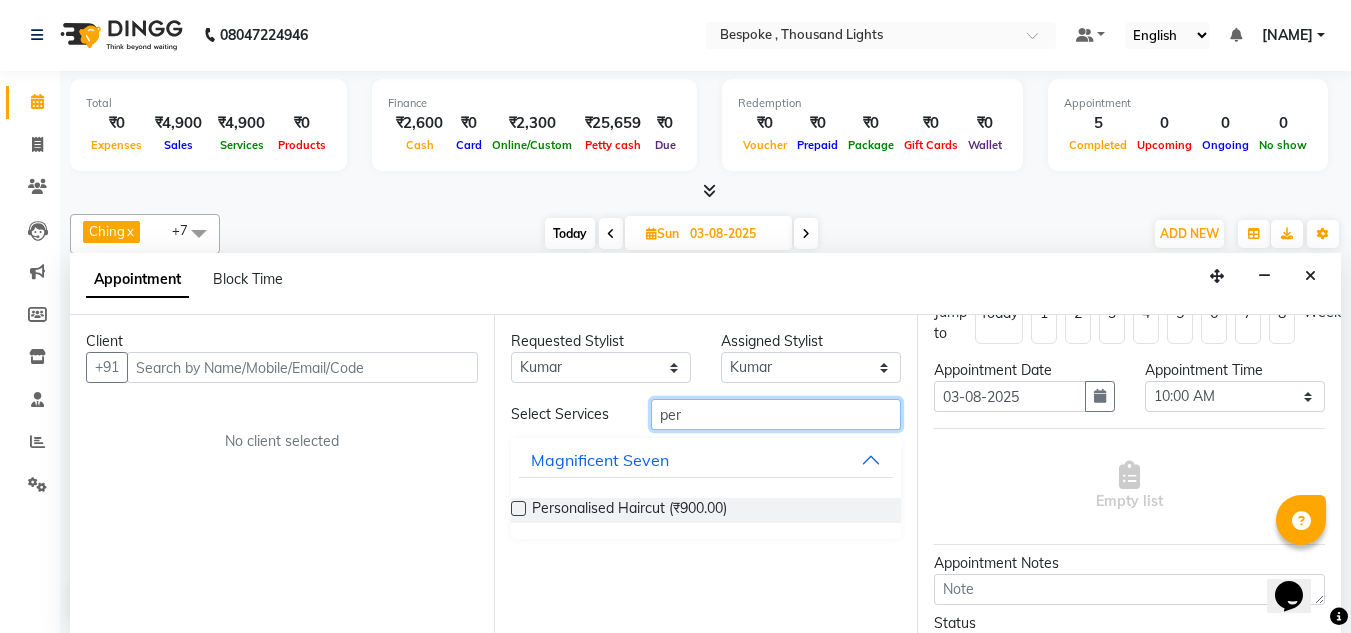 type on "per" 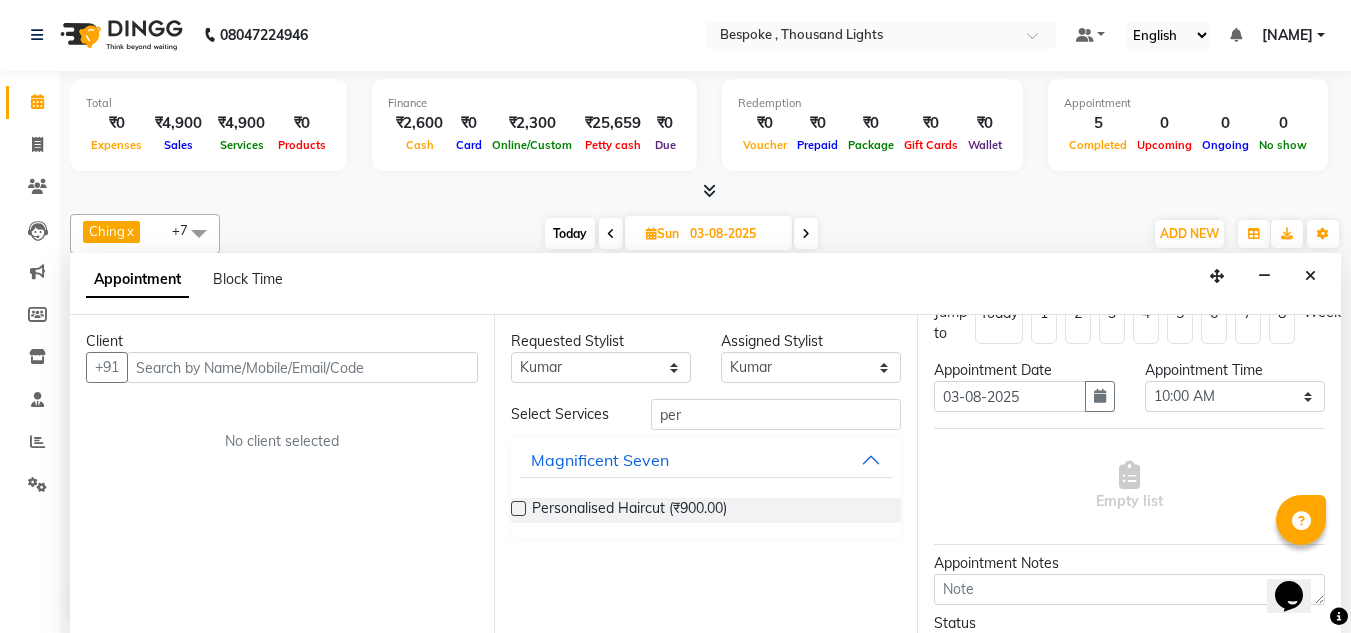 click at bounding box center [518, 508] 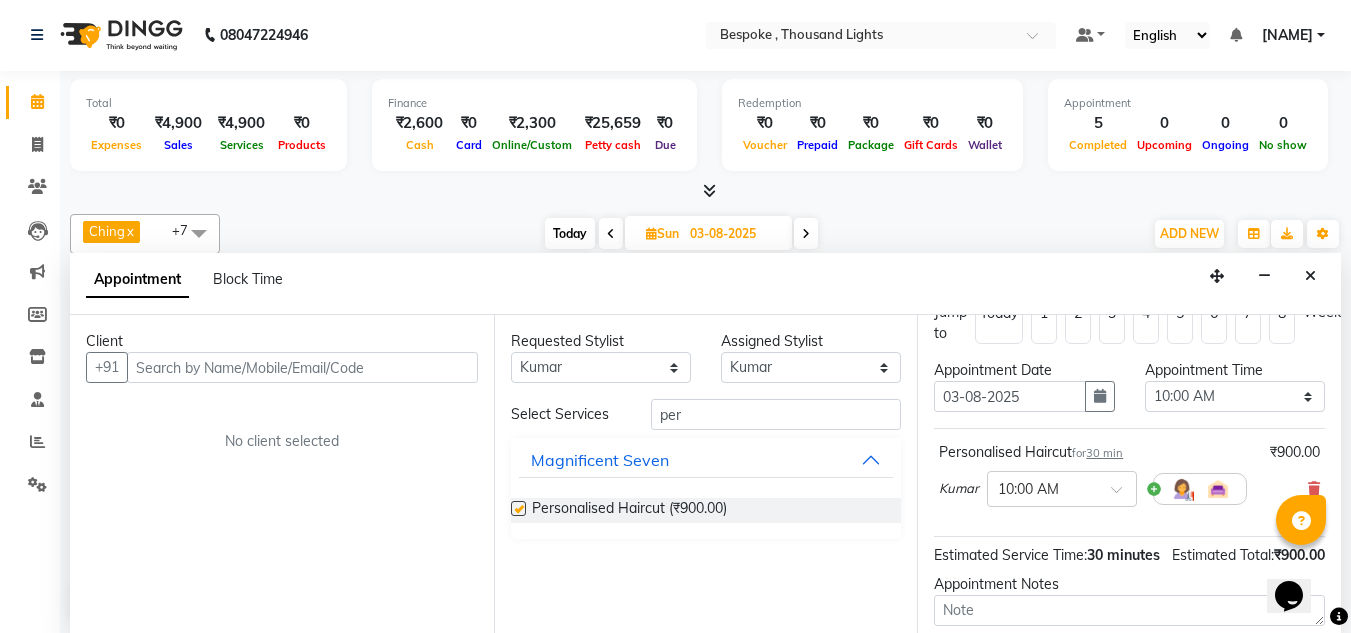 checkbox on "false" 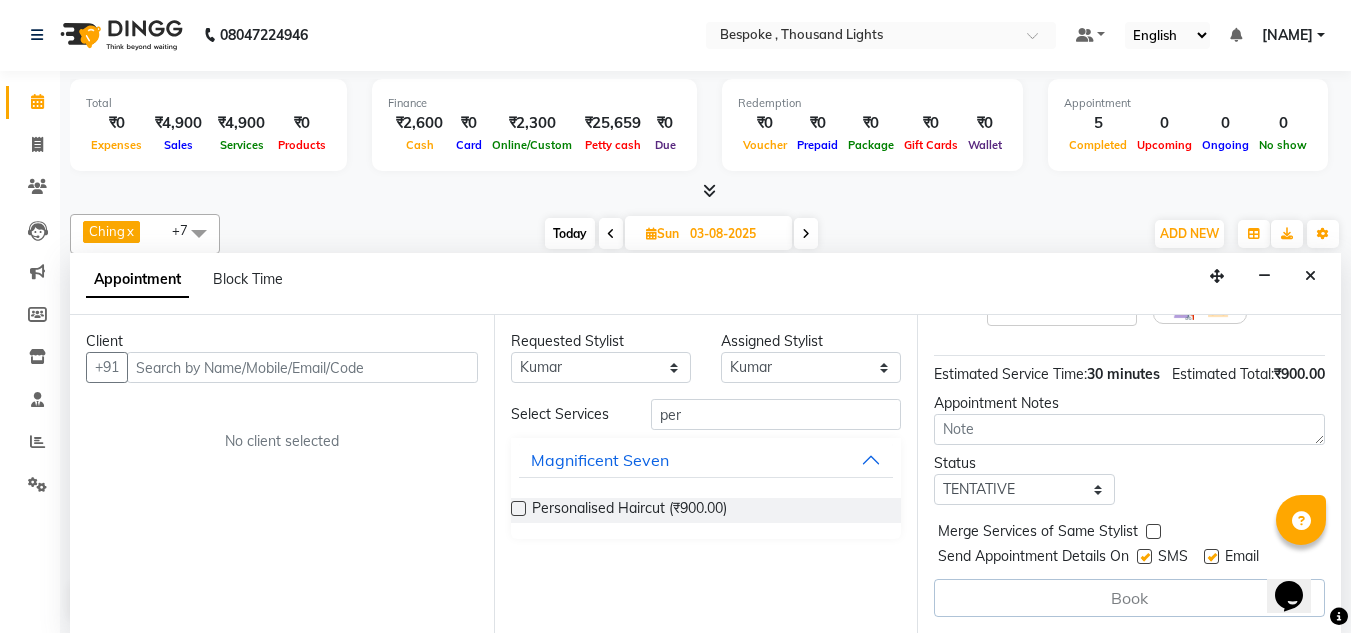 scroll, scrollTop: 246, scrollLeft: 0, axis: vertical 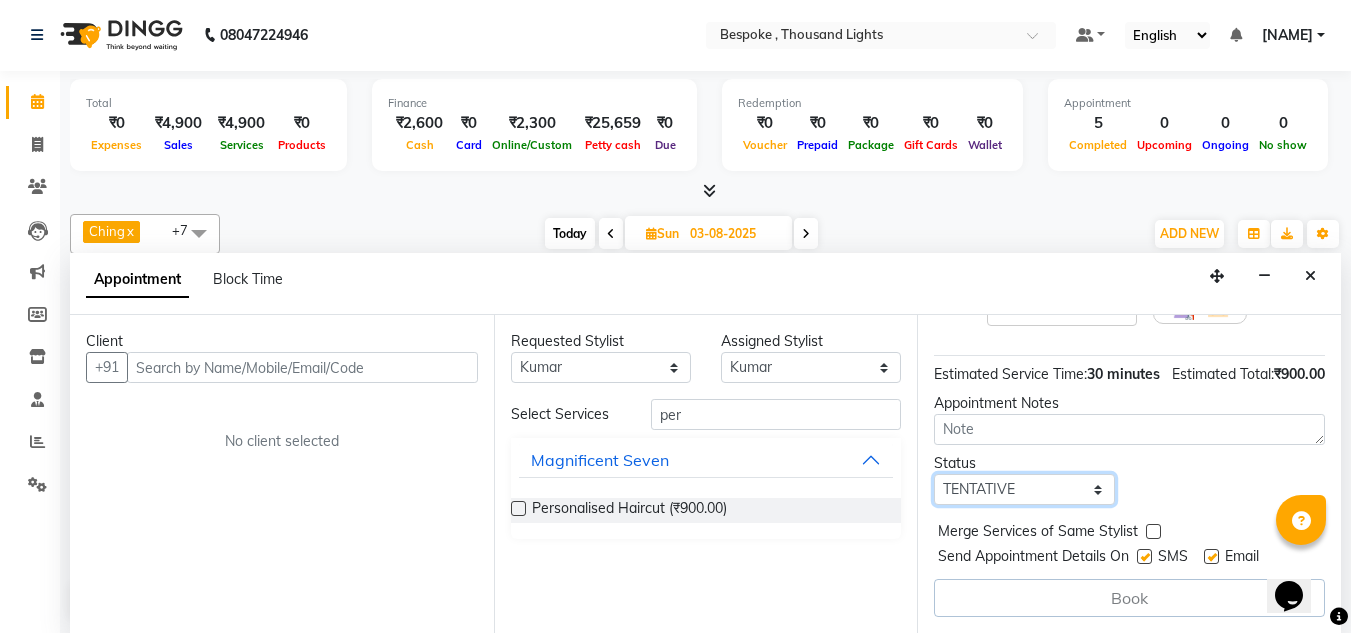 click on "Select TENTATIVE CONFIRM UPCOMING" at bounding box center [1024, 489] 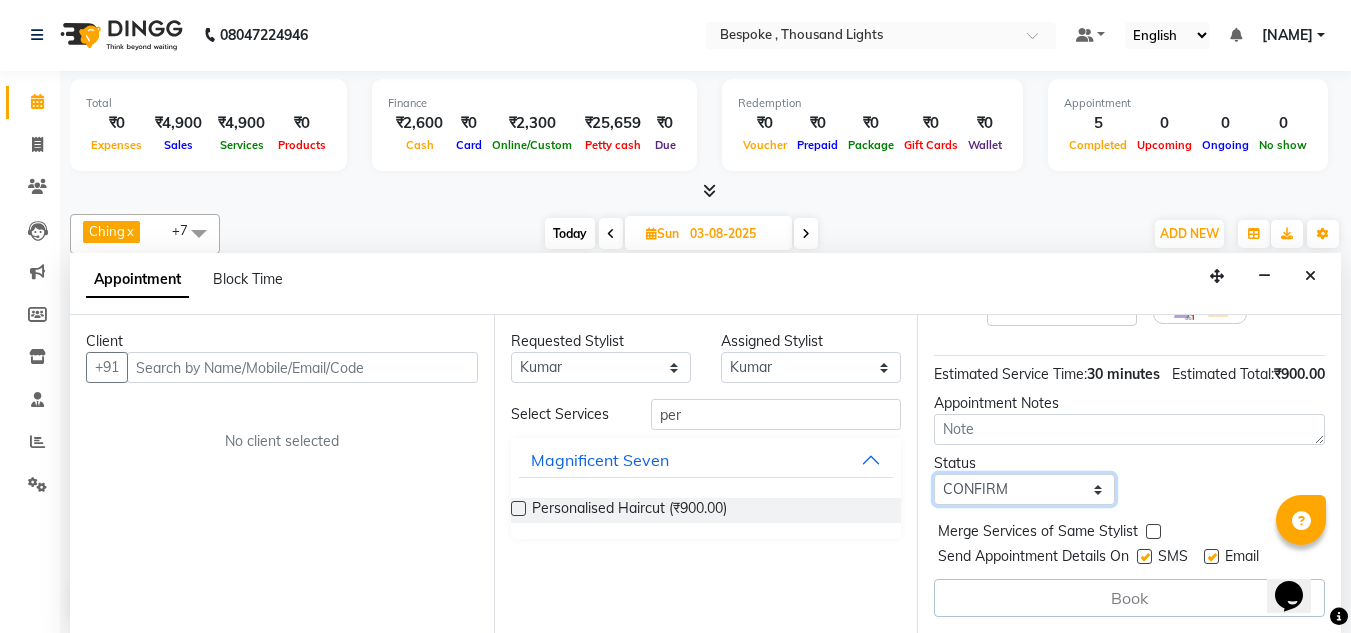 click on "Select TENTATIVE CONFIRM UPCOMING" at bounding box center (1024, 489) 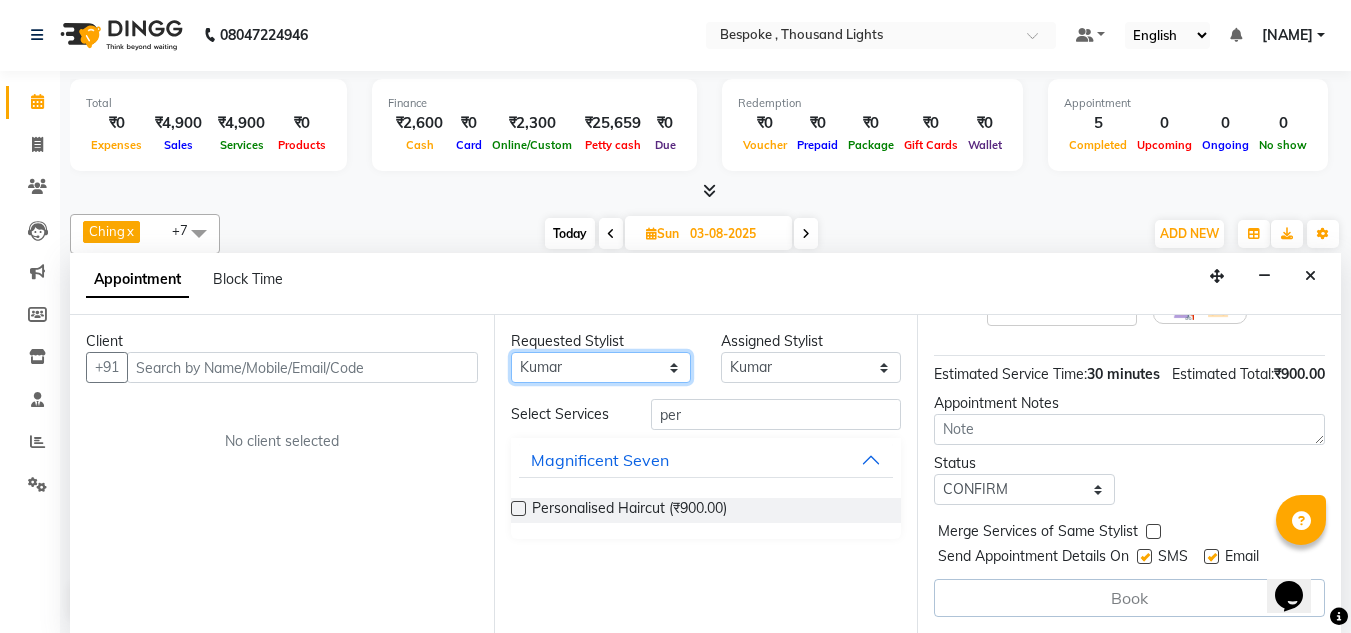 click on "Any [NAME] [NAME] [NAME] [NAME] [NAME] [NAME] [NAME]" at bounding box center (601, 367) 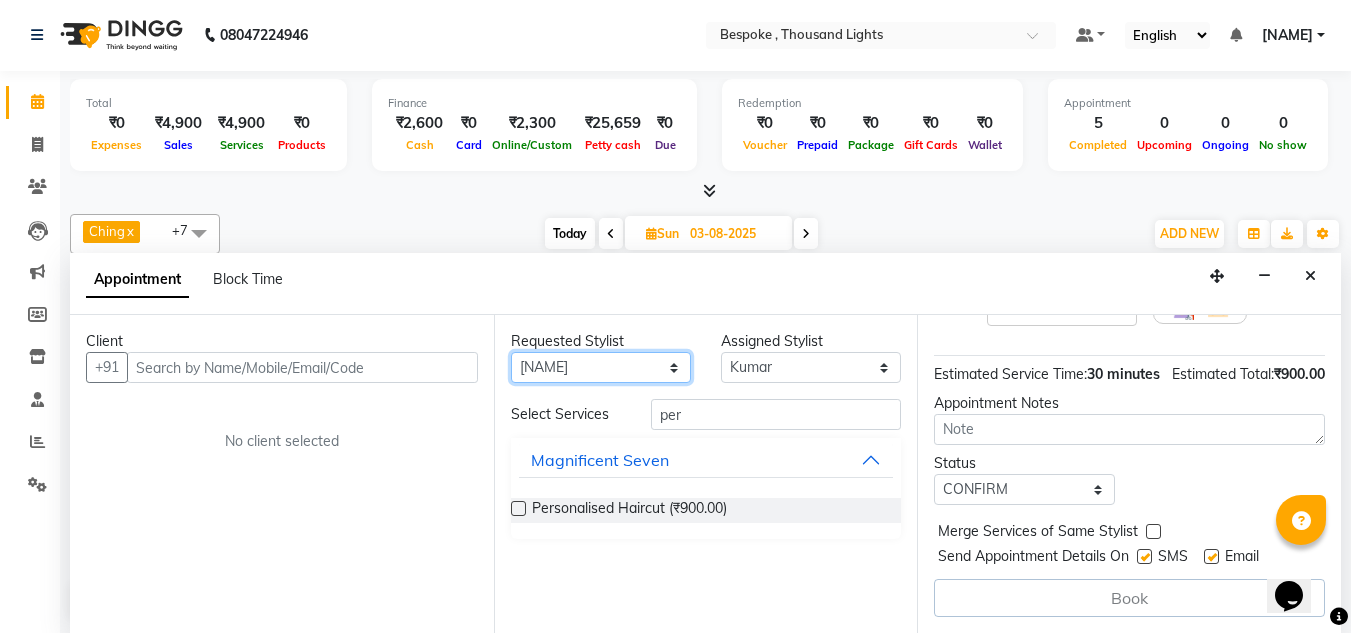 click on "Any [NAME] [NAME] [NAME] [NAME] [NAME] [NAME] [NAME]" at bounding box center (601, 367) 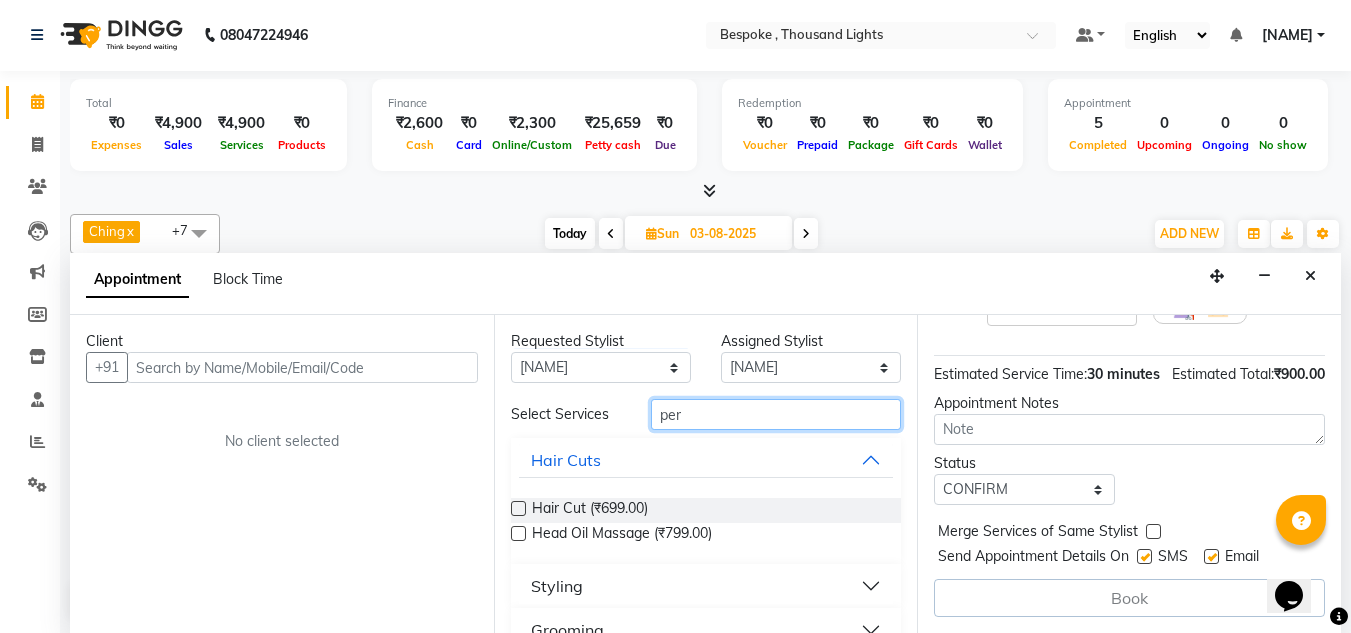drag, startPoint x: 682, startPoint y: 410, endPoint x: 636, endPoint y: 412, distance: 46.043457 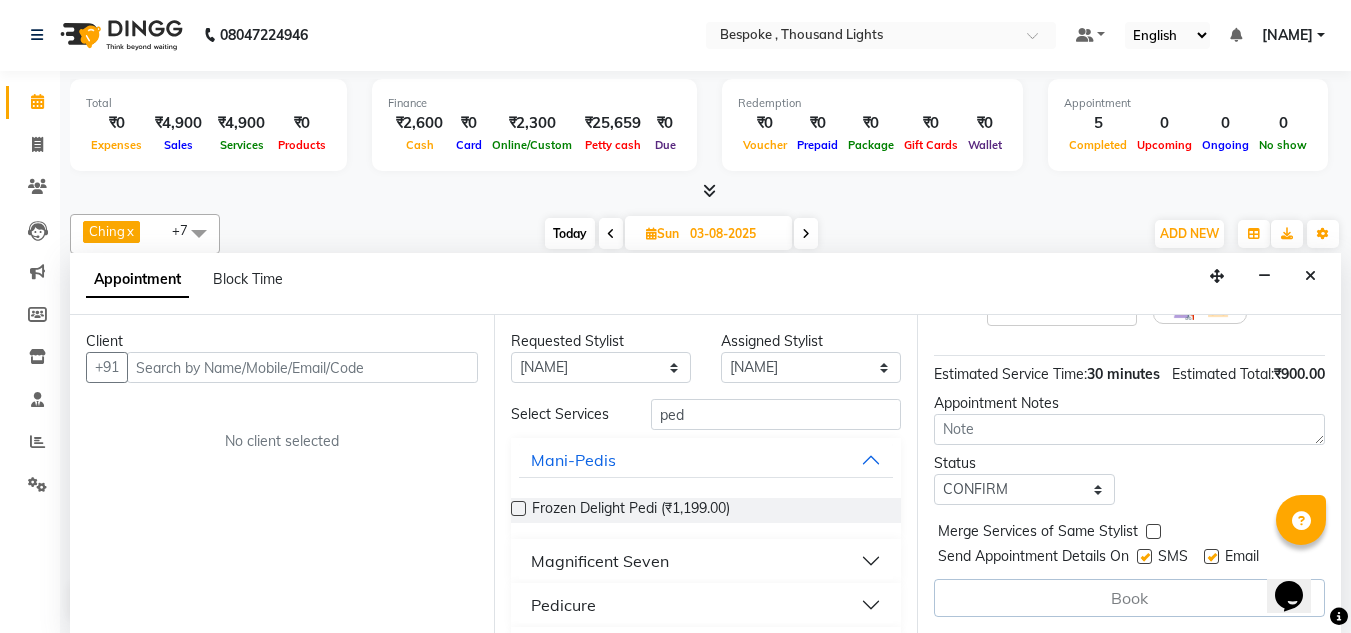 click on "Pedicure" at bounding box center [563, 605] 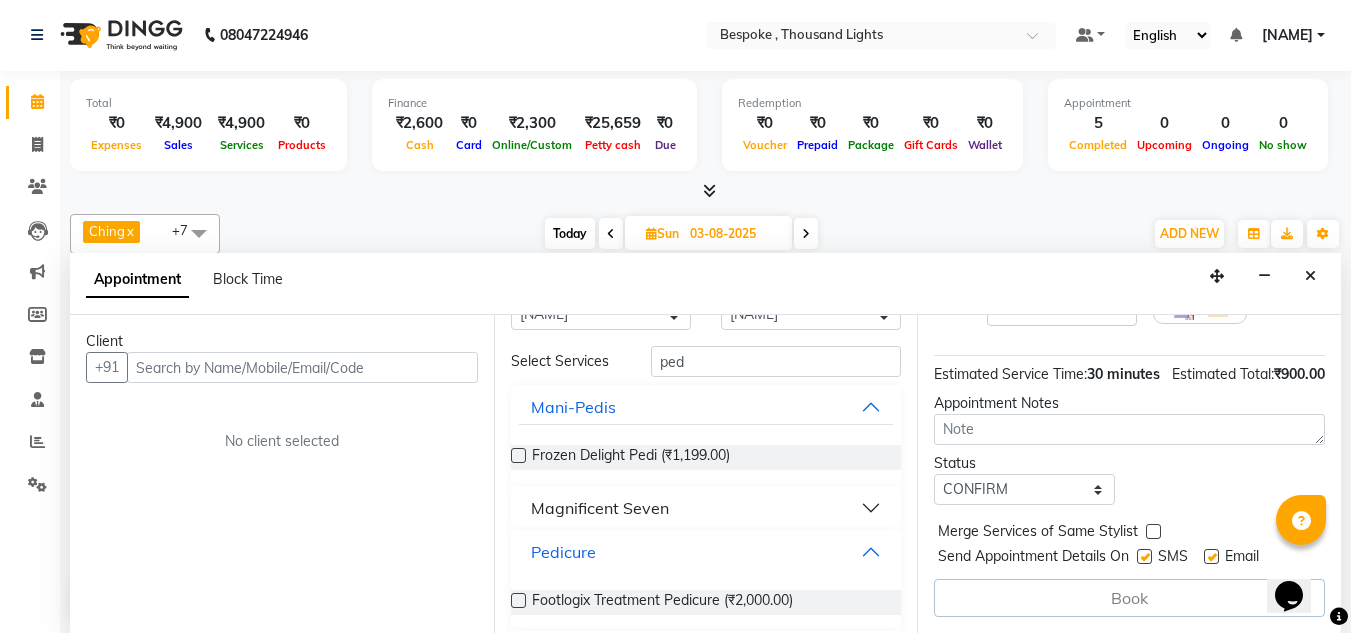 scroll, scrollTop: 43, scrollLeft: 0, axis: vertical 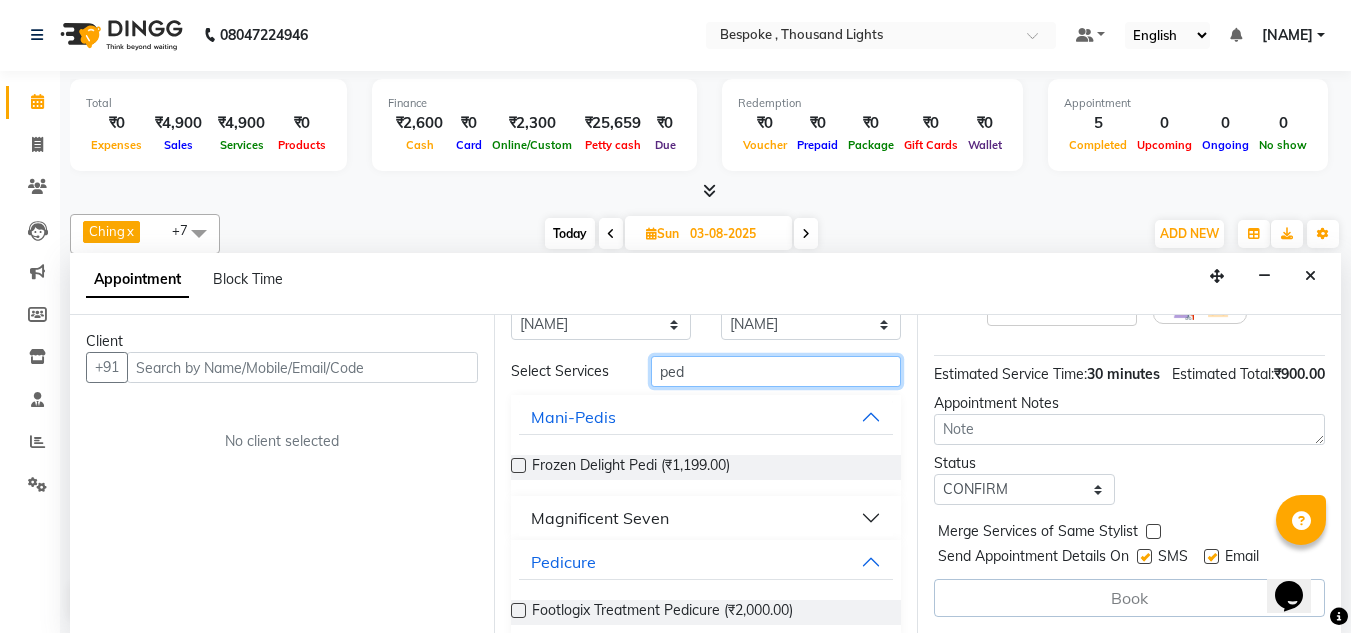 drag, startPoint x: 751, startPoint y: 363, endPoint x: 596, endPoint y: 363, distance: 155 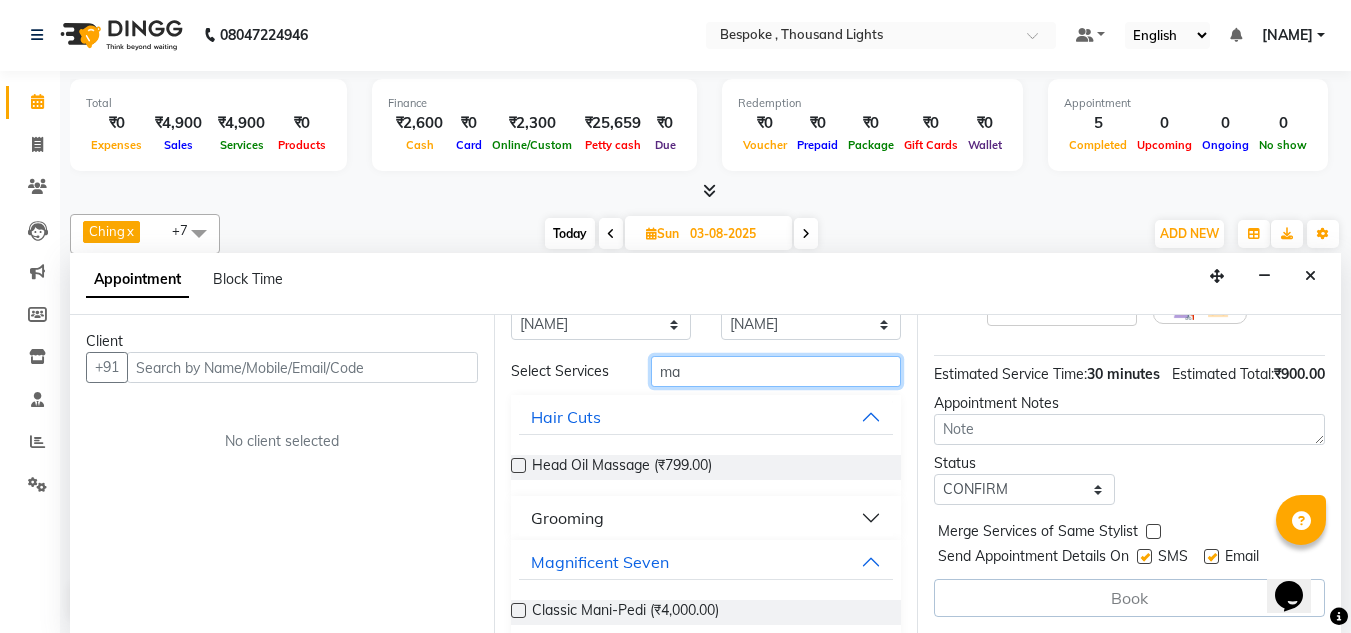 type on "ma" 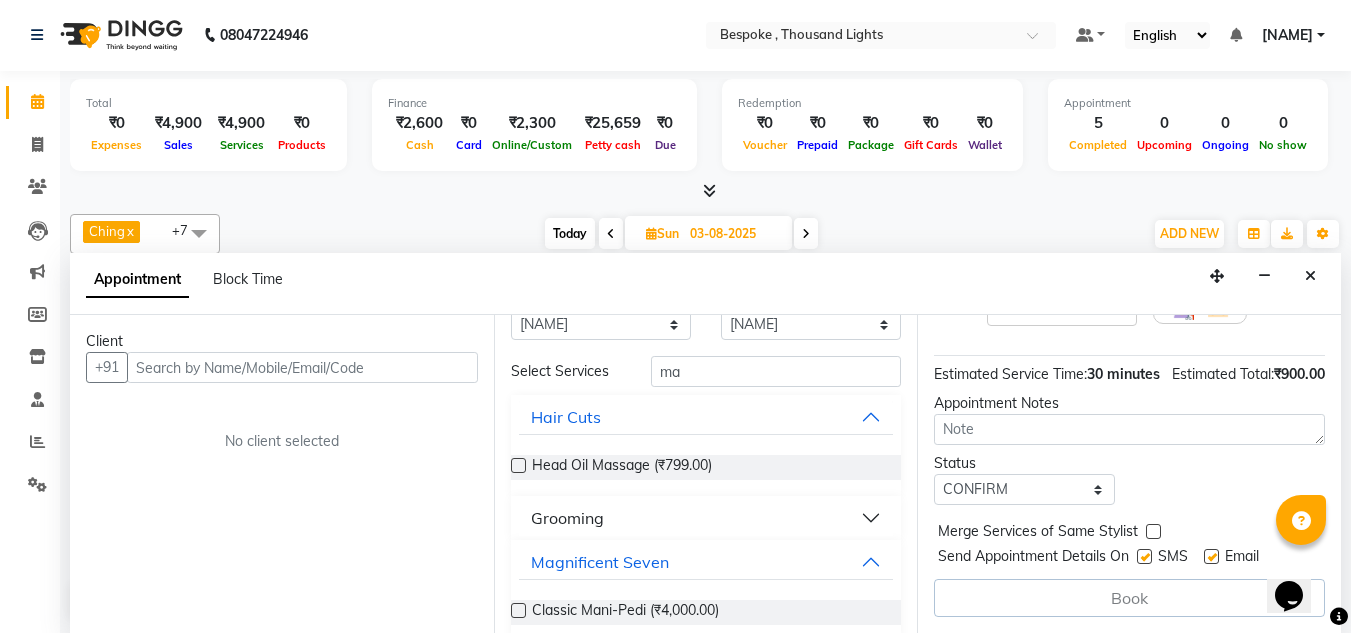 click at bounding box center [518, 610] 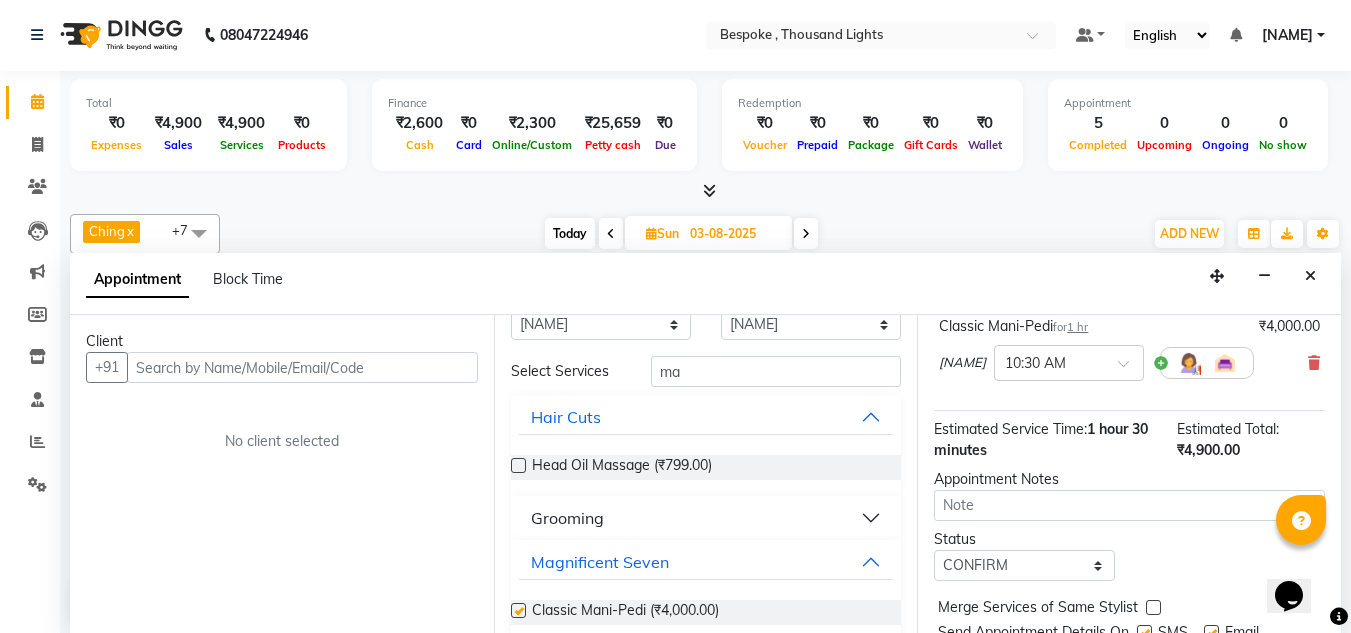 checkbox on "false" 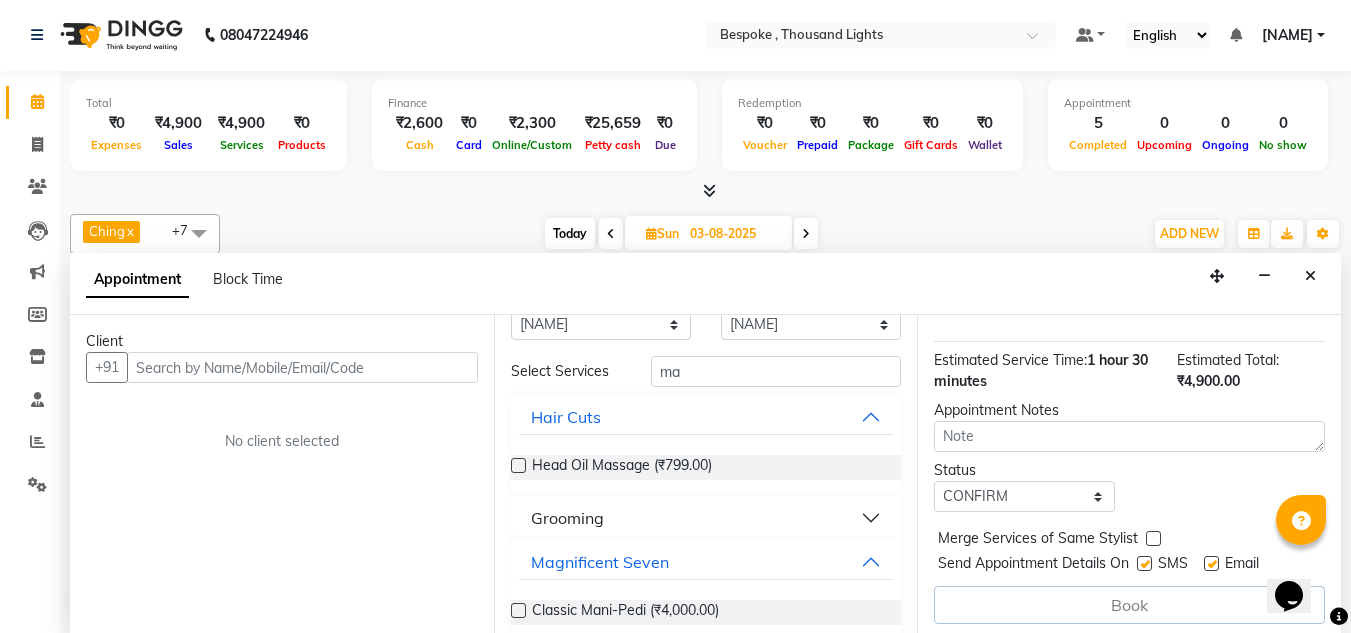 scroll, scrollTop: 337, scrollLeft: 0, axis: vertical 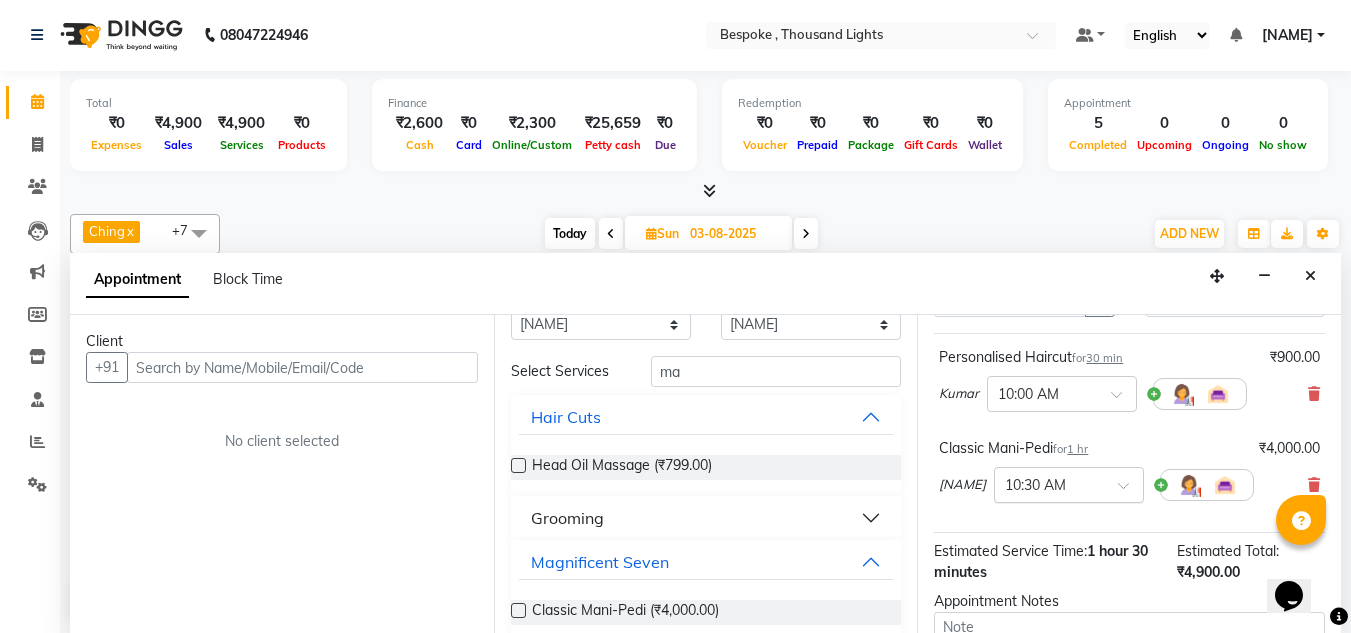 click at bounding box center (1069, 483) 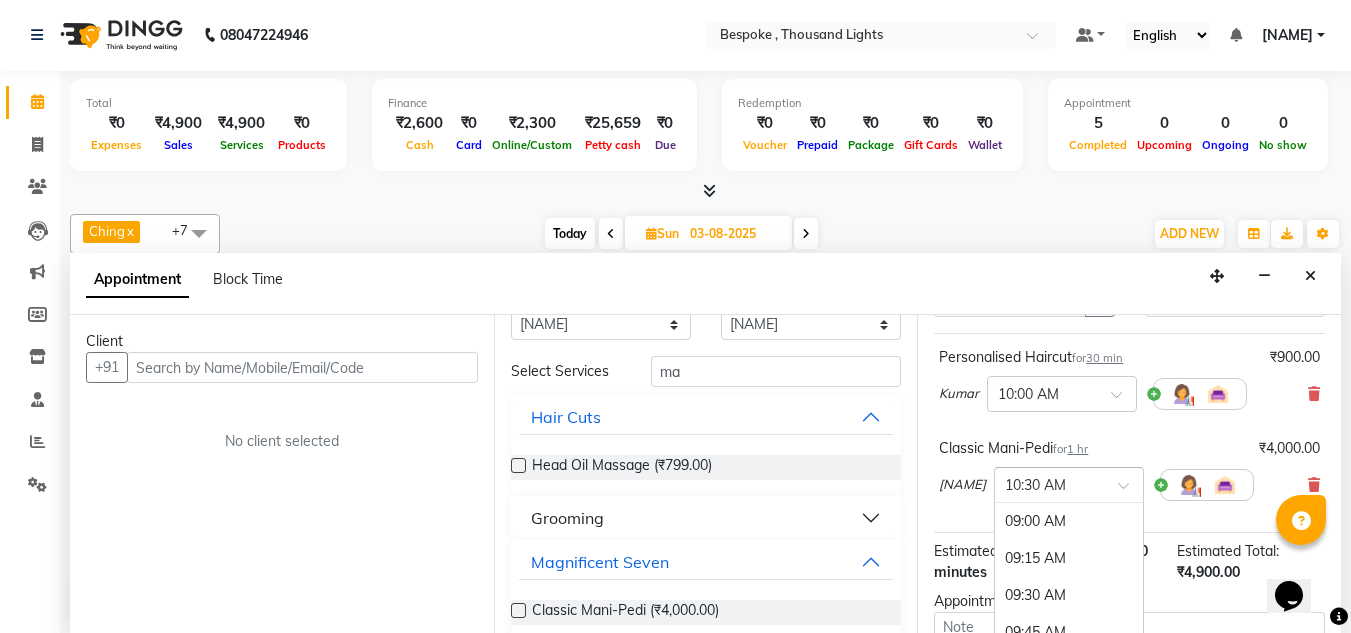 scroll, scrollTop: 222, scrollLeft: 0, axis: vertical 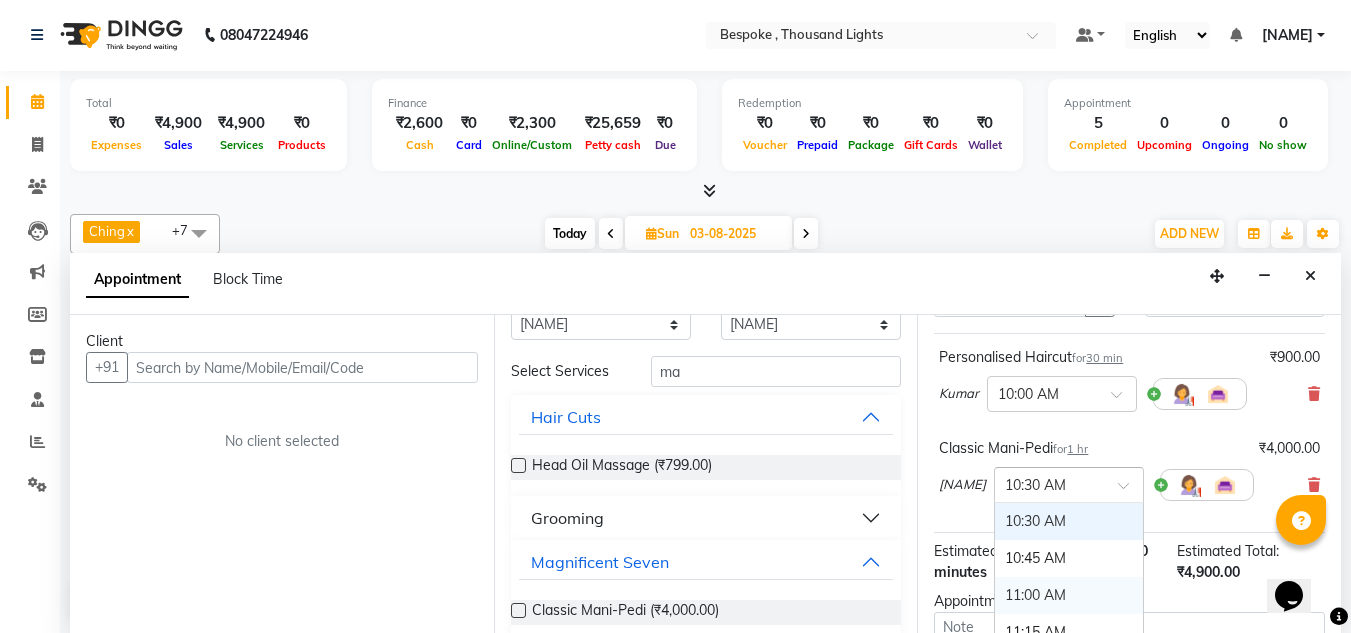 click on "11:00 AM" at bounding box center [1069, 595] 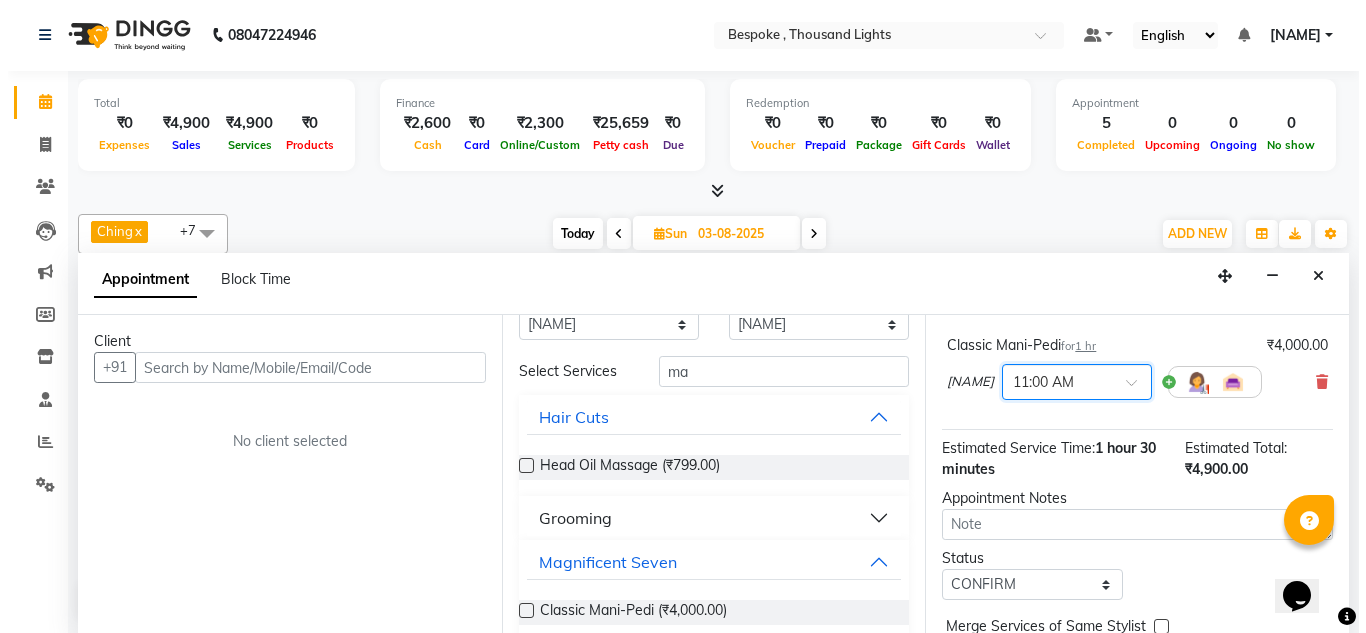 scroll, scrollTop: 337, scrollLeft: 0, axis: vertical 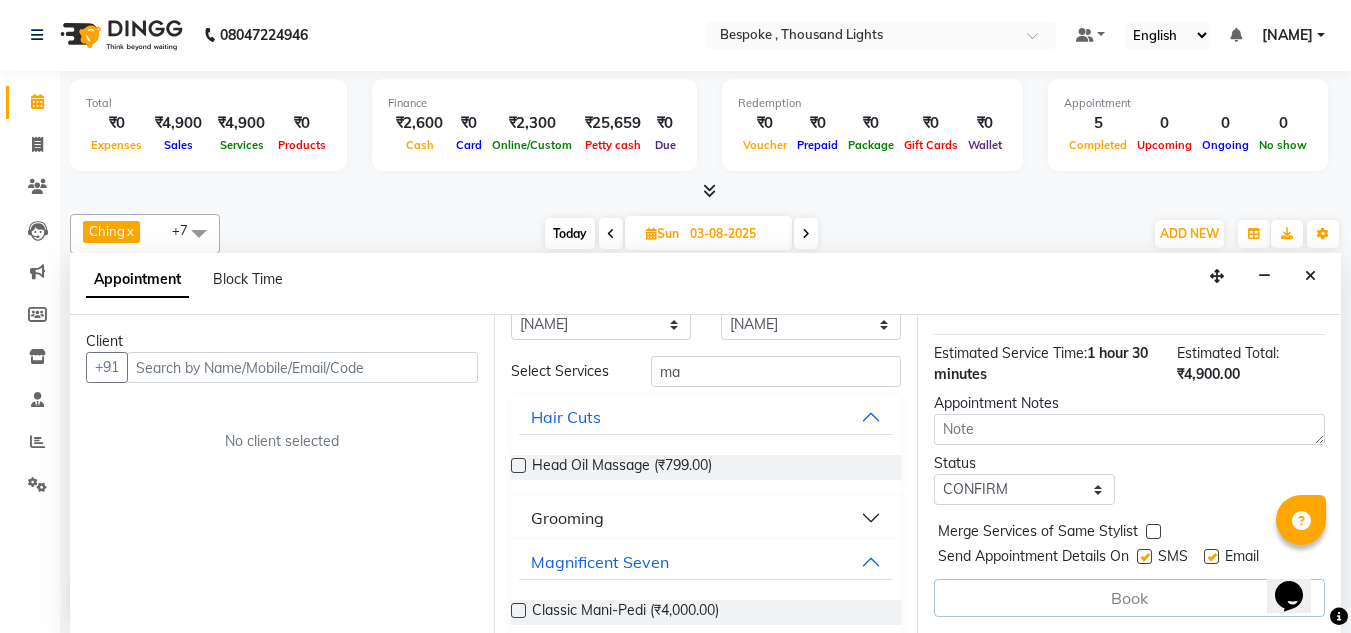 drag, startPoint x: 1328, startPoint y: 463, endPoint x: 57, endPoint y: 34, distance: 1341.4478 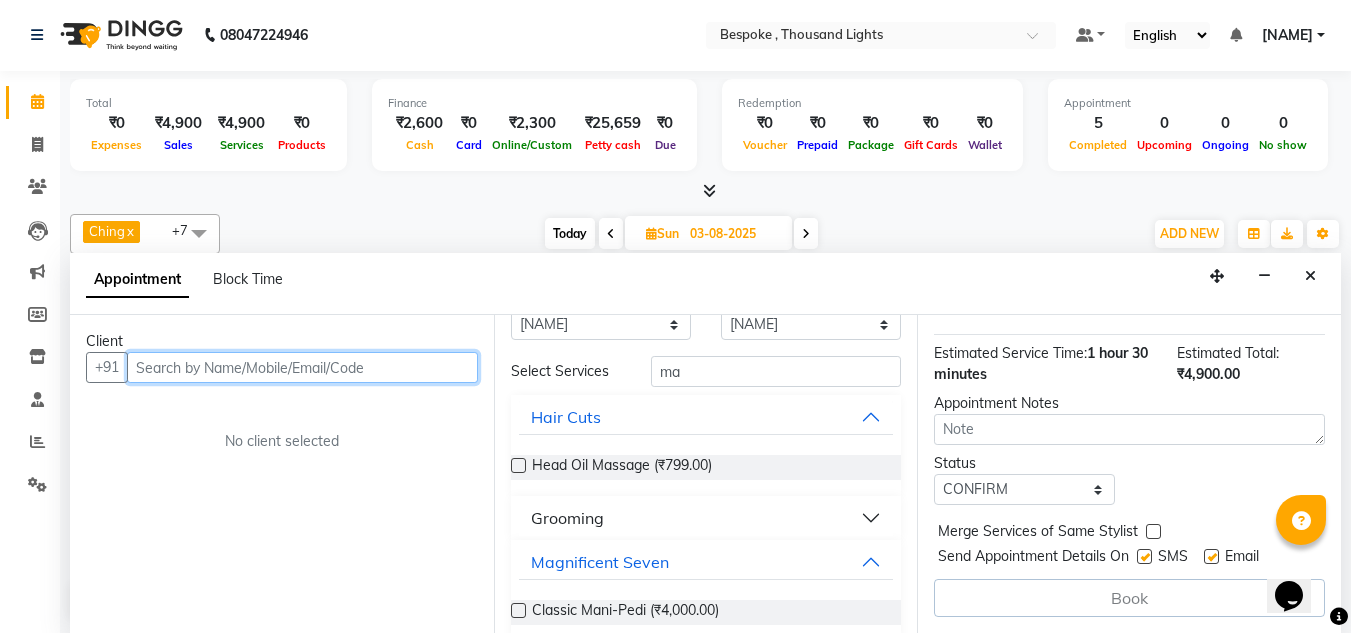 click at bounding box center (302, 367) 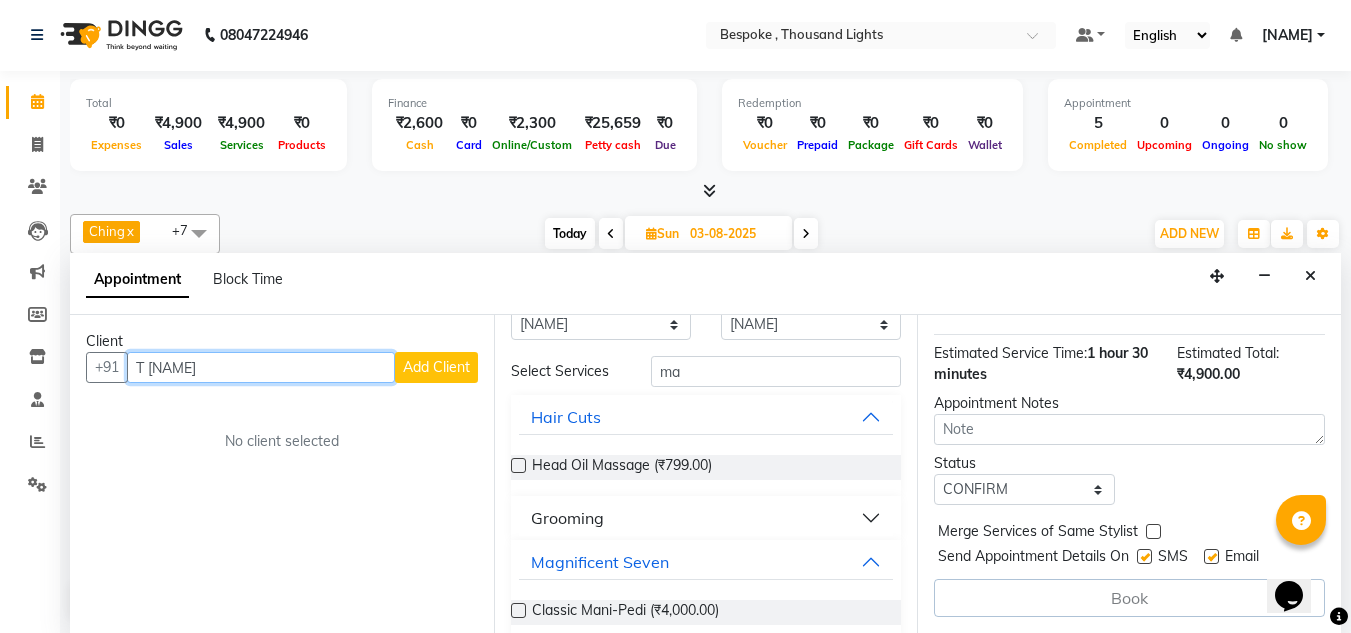 click on "T [NAME]" at bounding box center (261, 367) 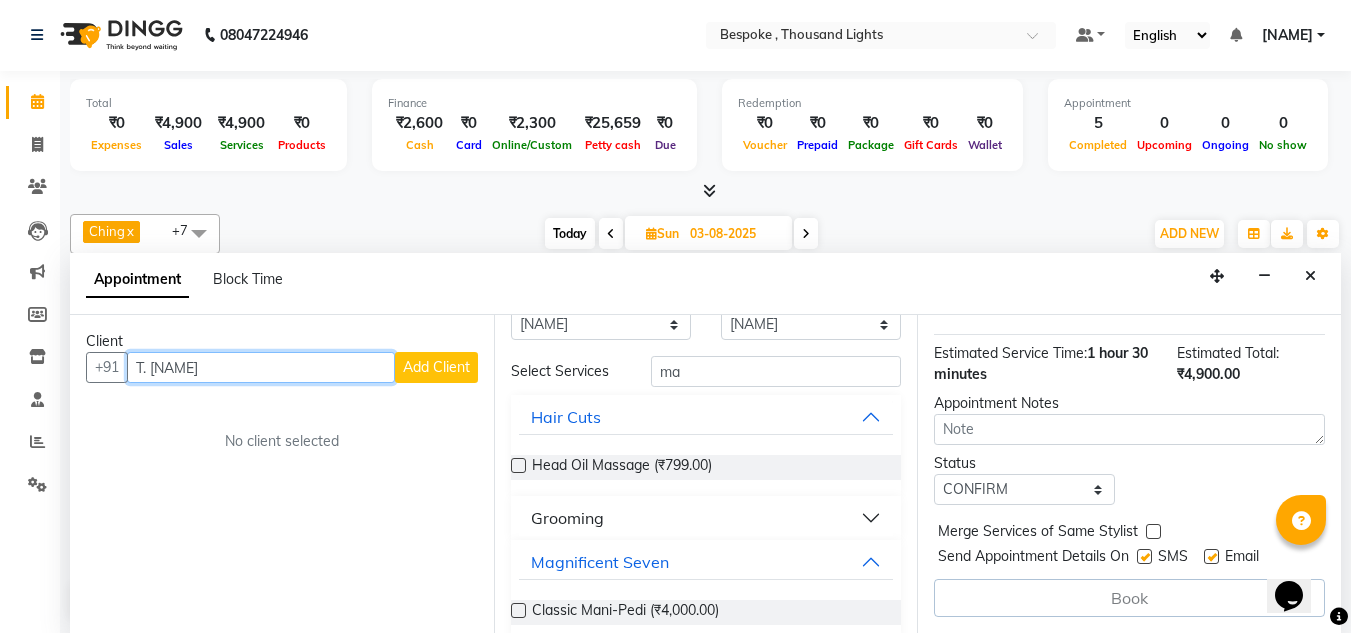 type on "T. [NAME]" 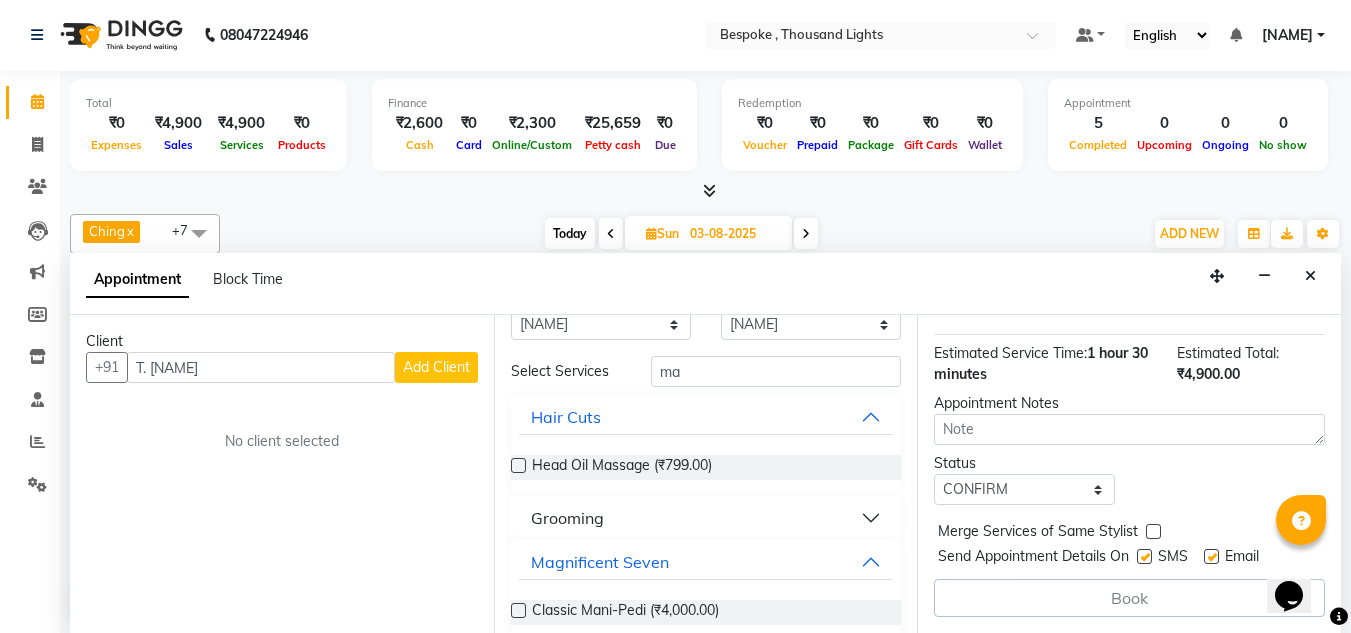 click on "Add Client" at bounding box center [436, 367] 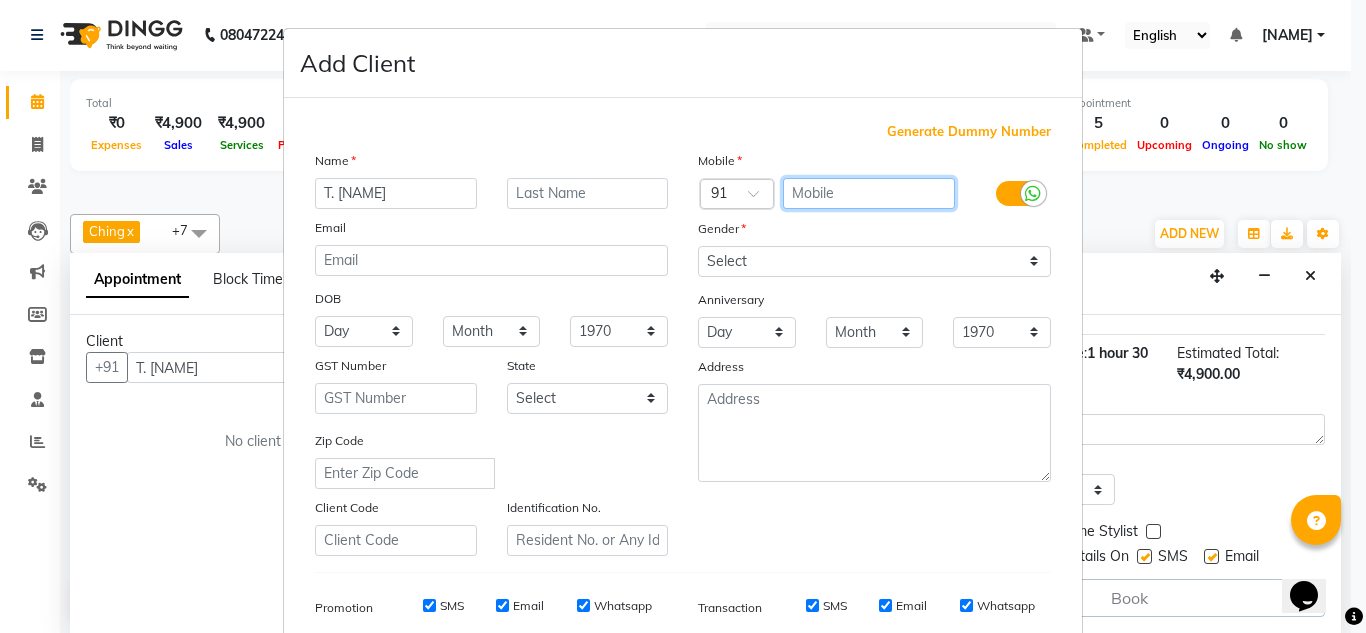 click at bounding box center [869, 193] 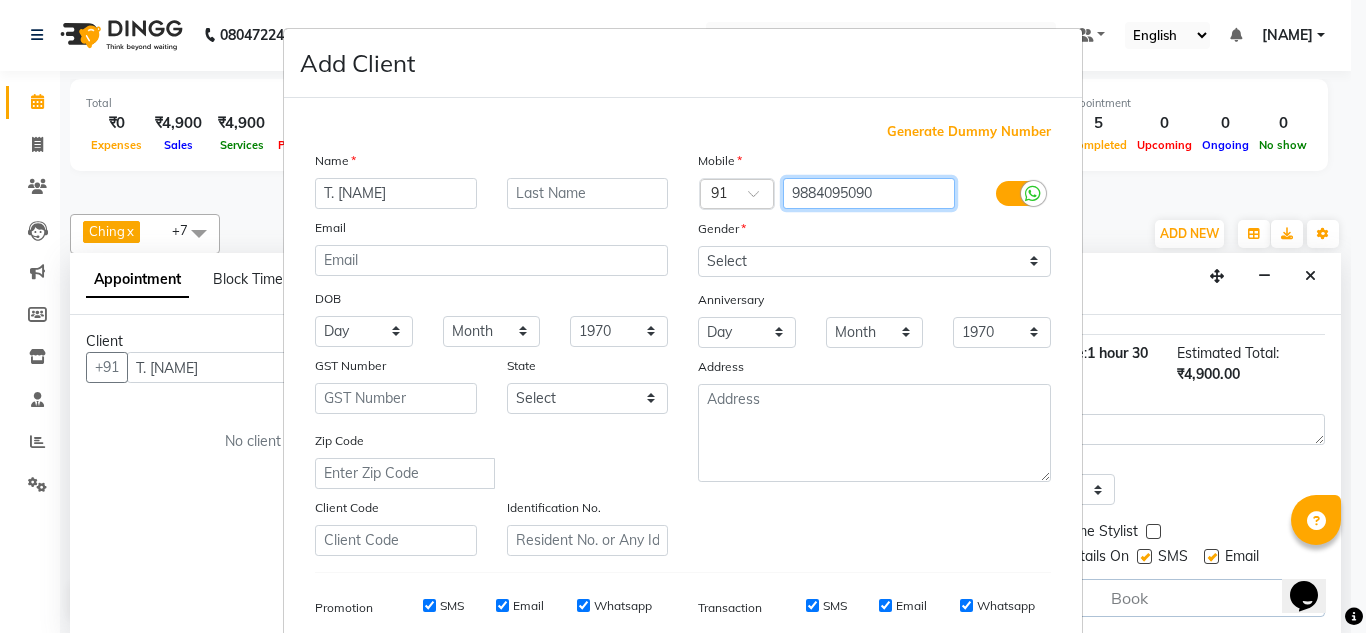 type on "9884095090" 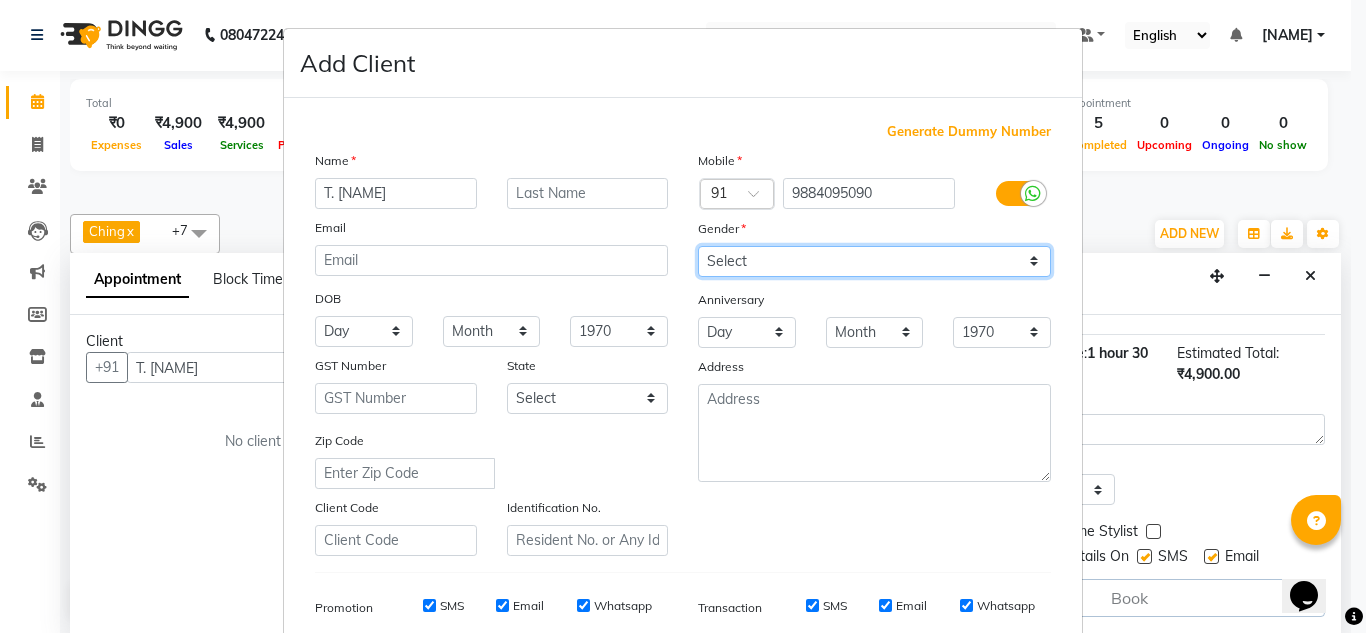 click on "Select Male Female Other Prefer Not To Say" at bounding box center (874, 261) 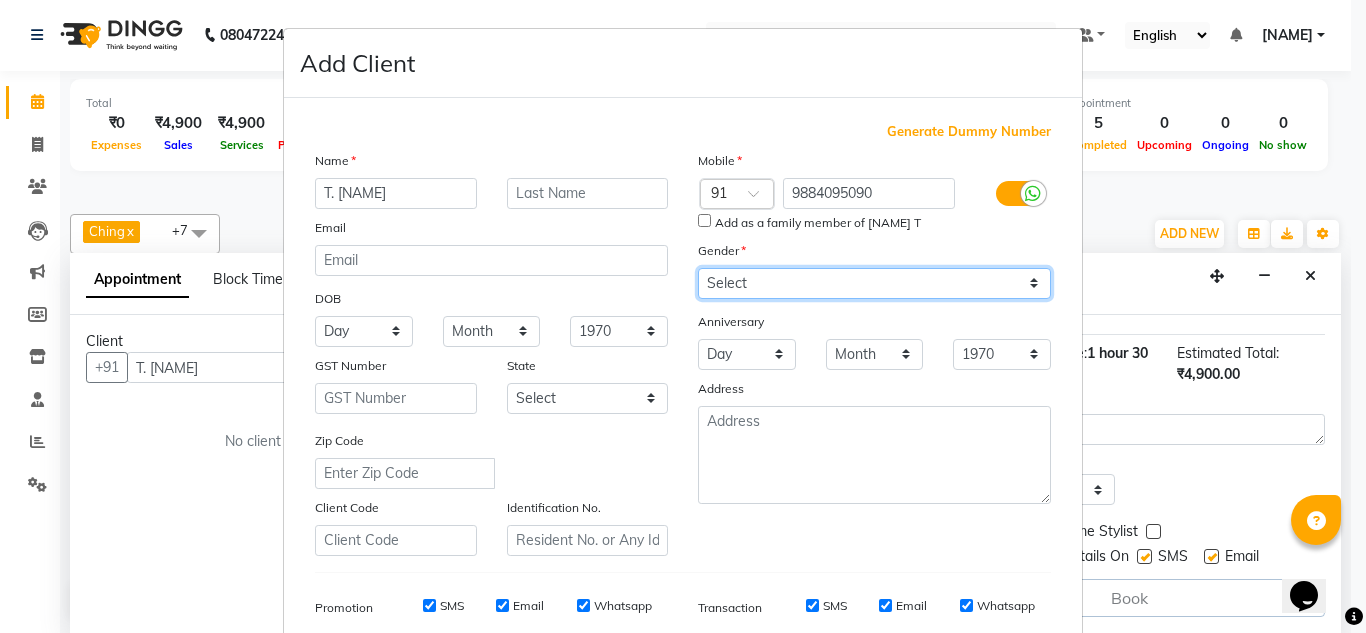 click on "Select Male Female Other Prefer Not To Say" at bounding box center (874, 283) 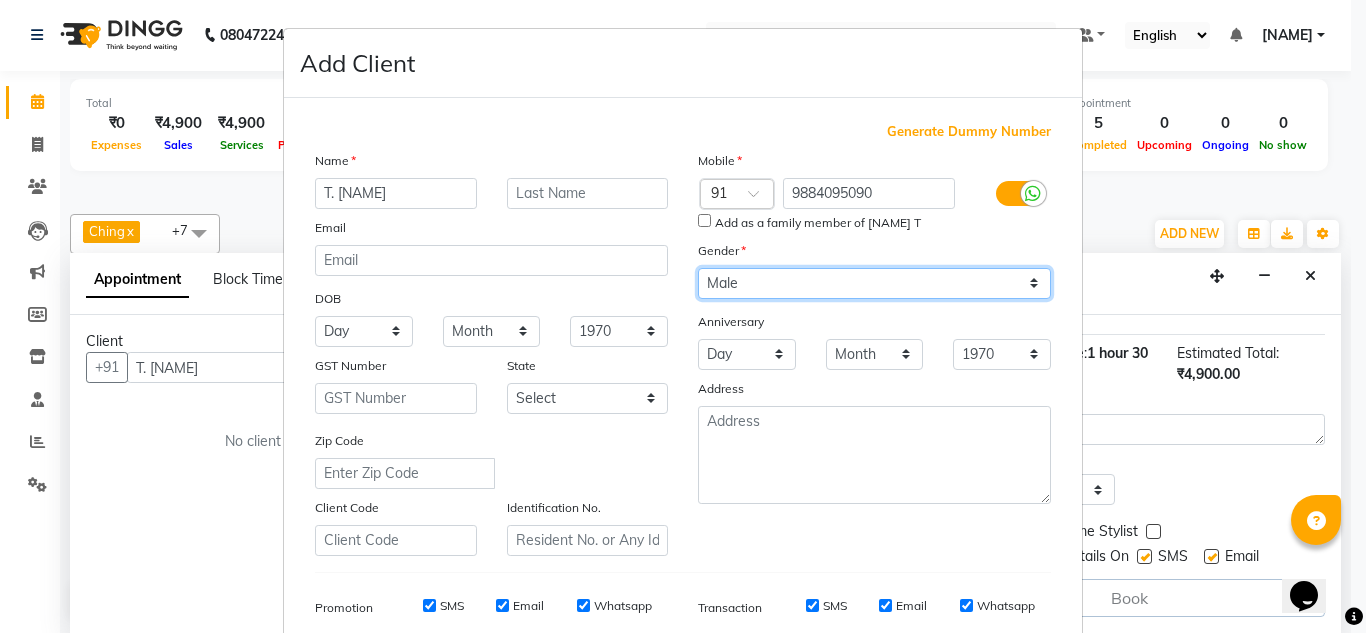 click on "Select Male Female Other Prefer Not To Say" at bounding box center [874, 283] 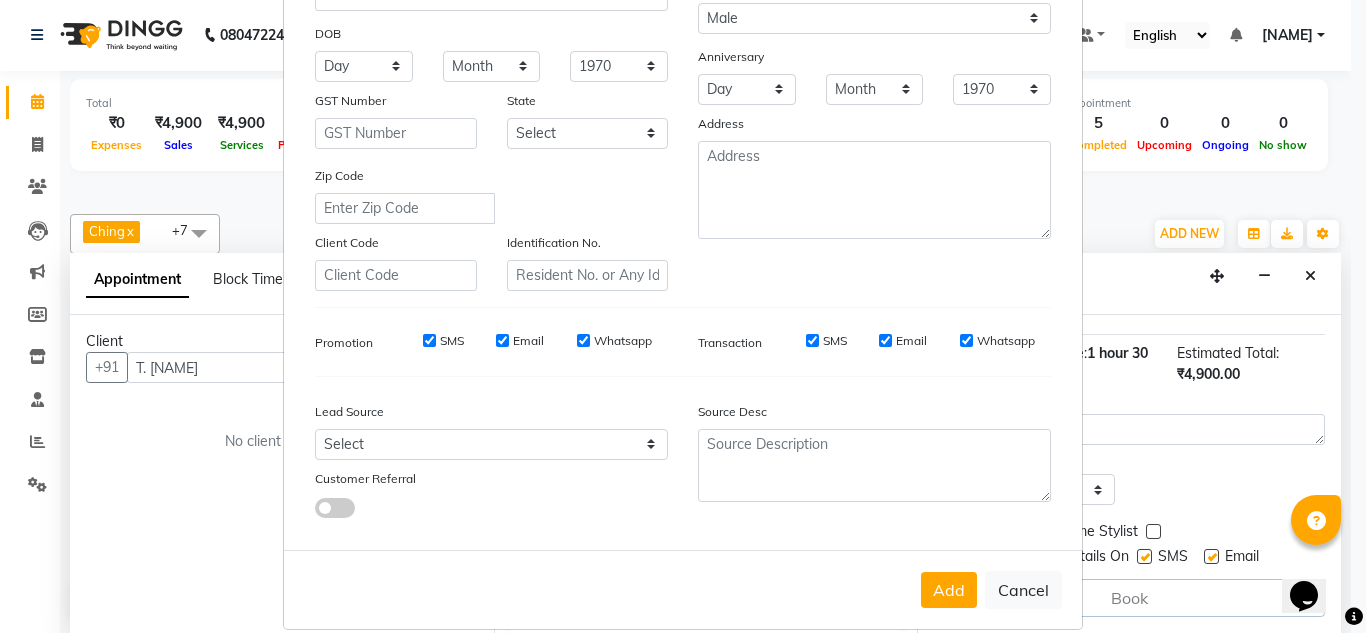 scroll, scrollTop: 290, scrollLeft: 0, axis: vertical 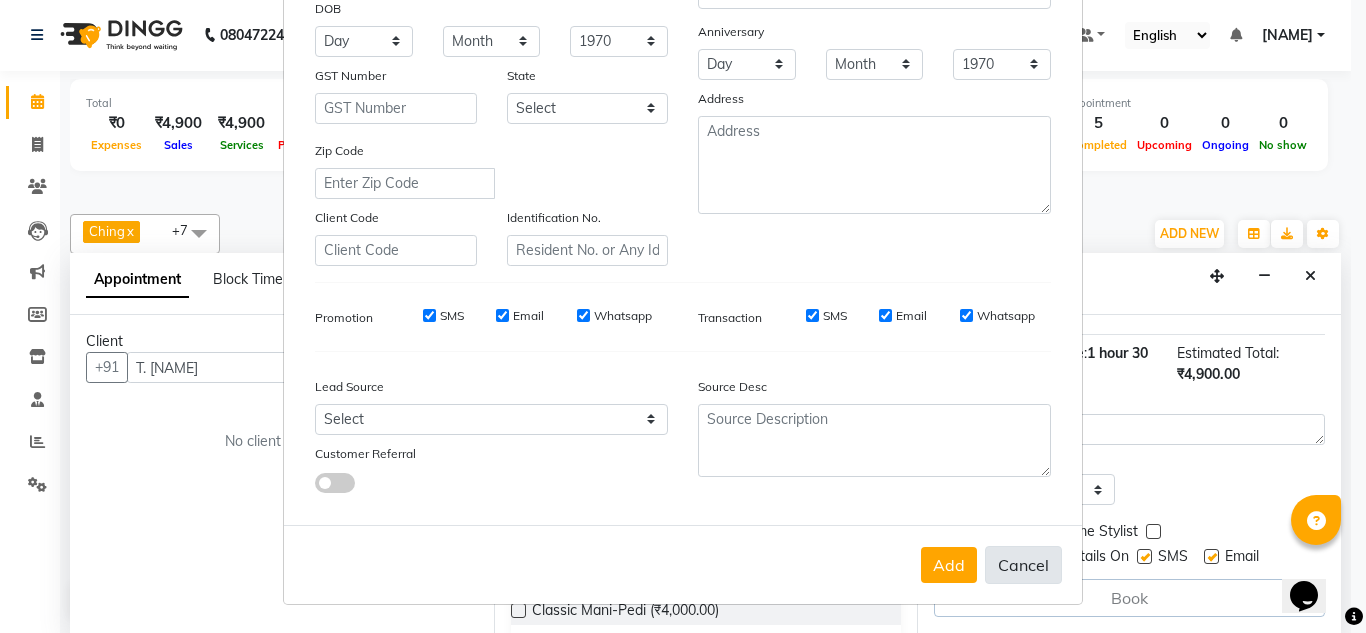 click on "Cancel" at bounding box center (1023, 565) 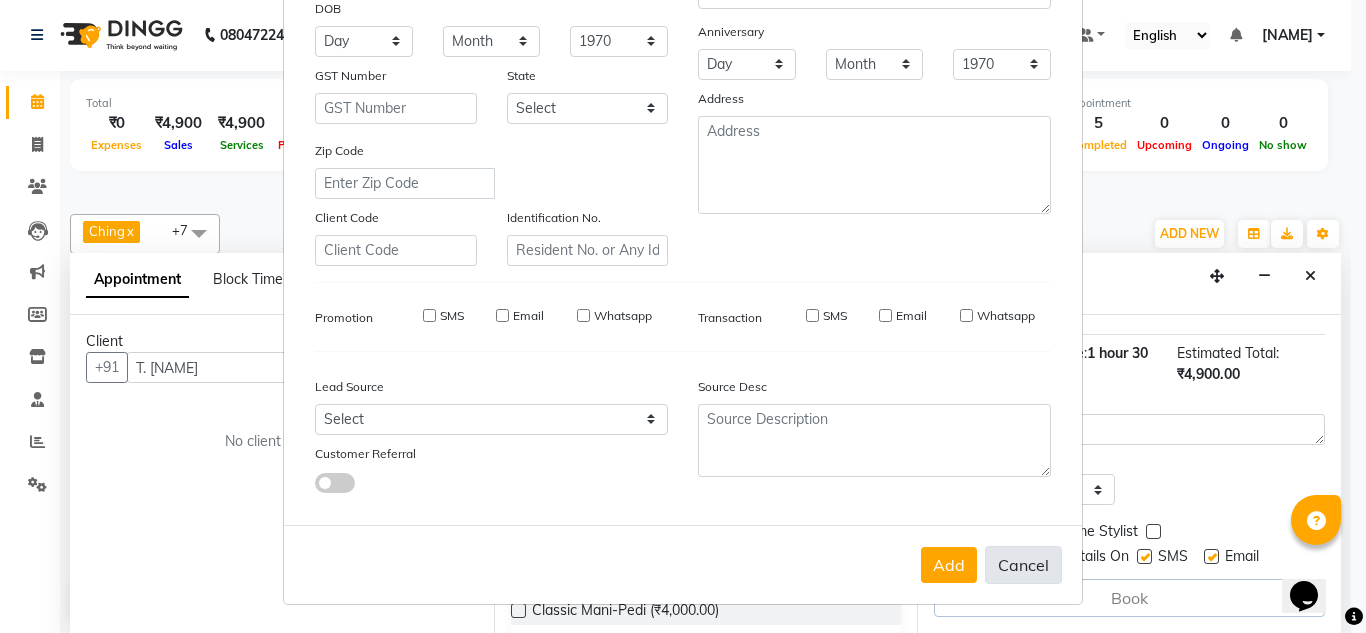 type 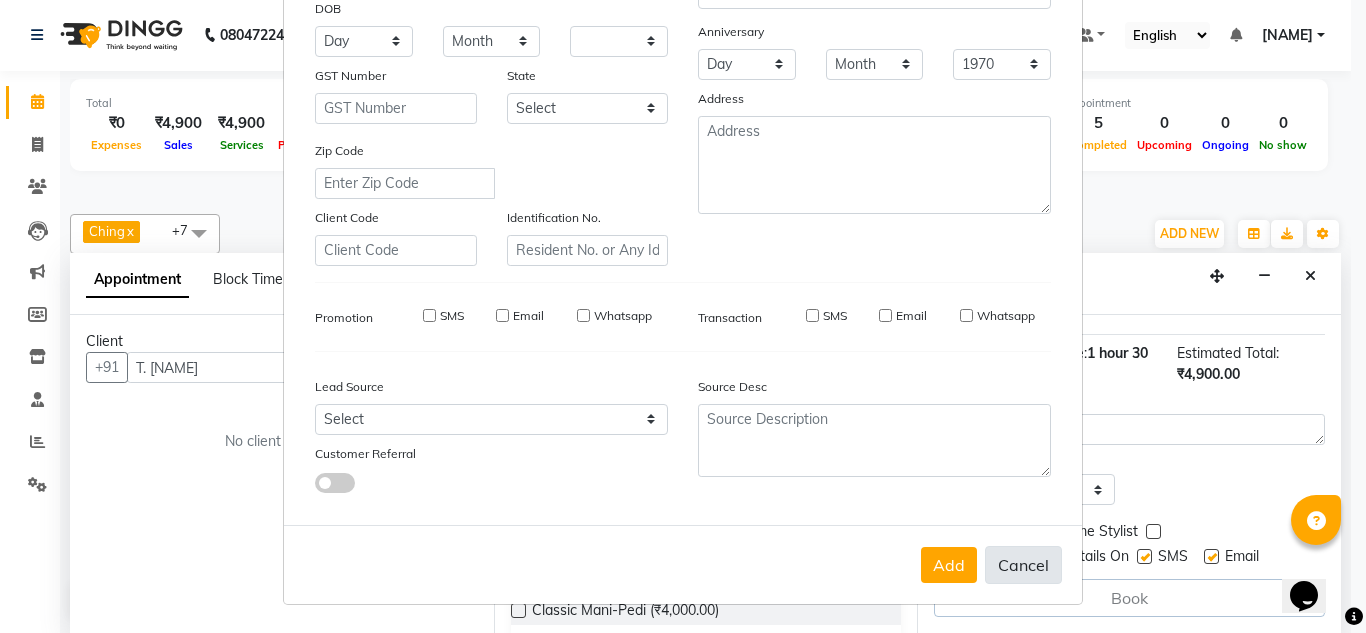 select 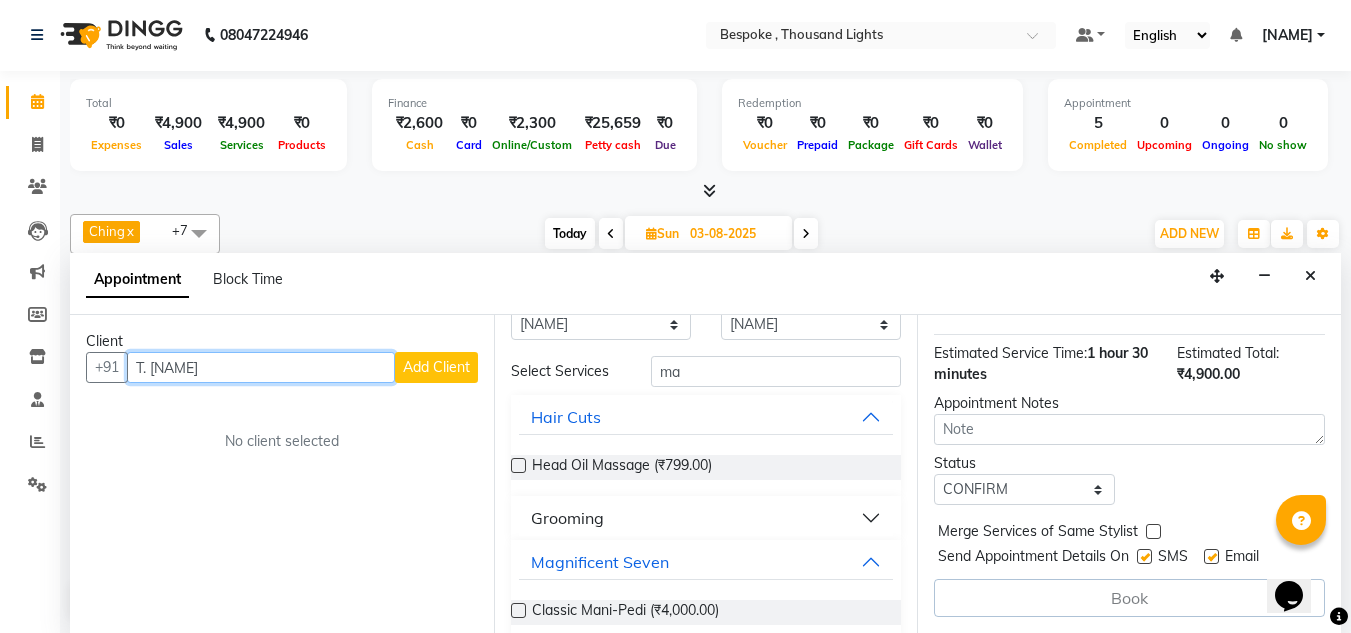 drag, startPoint x: 223, startPoint y: 367, endPoint x: 80, endPoint y: 369, distance: 143.01399 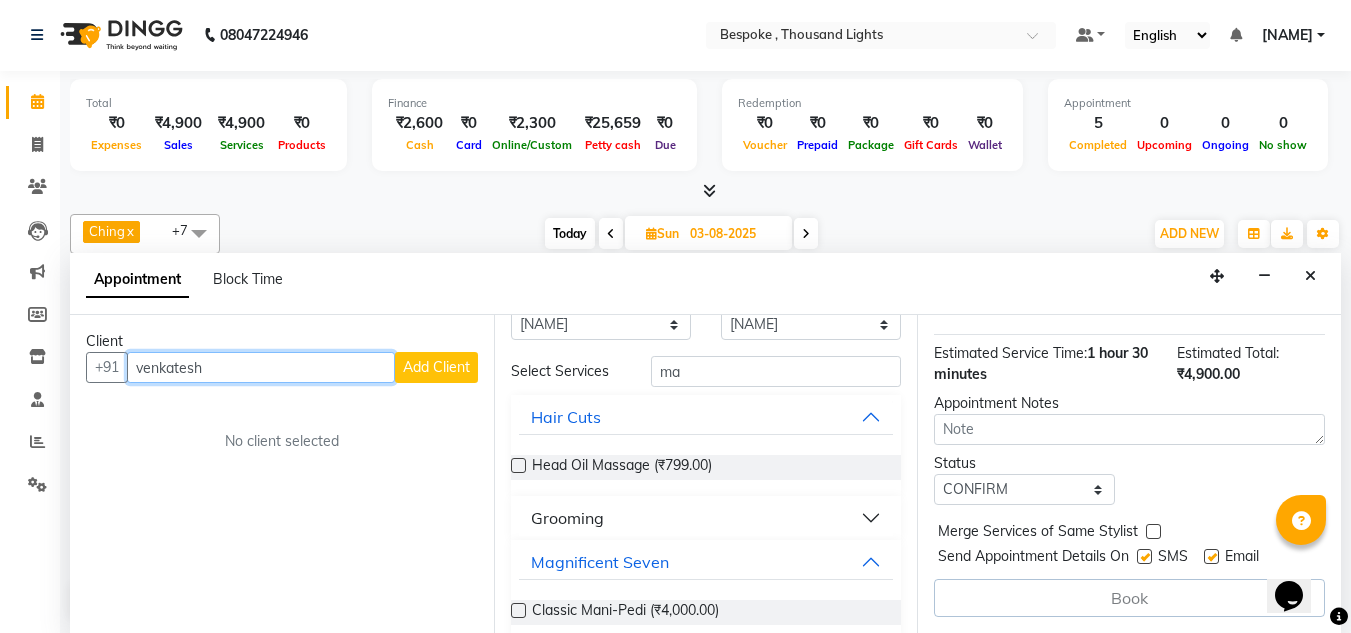 type on "venkatesh" 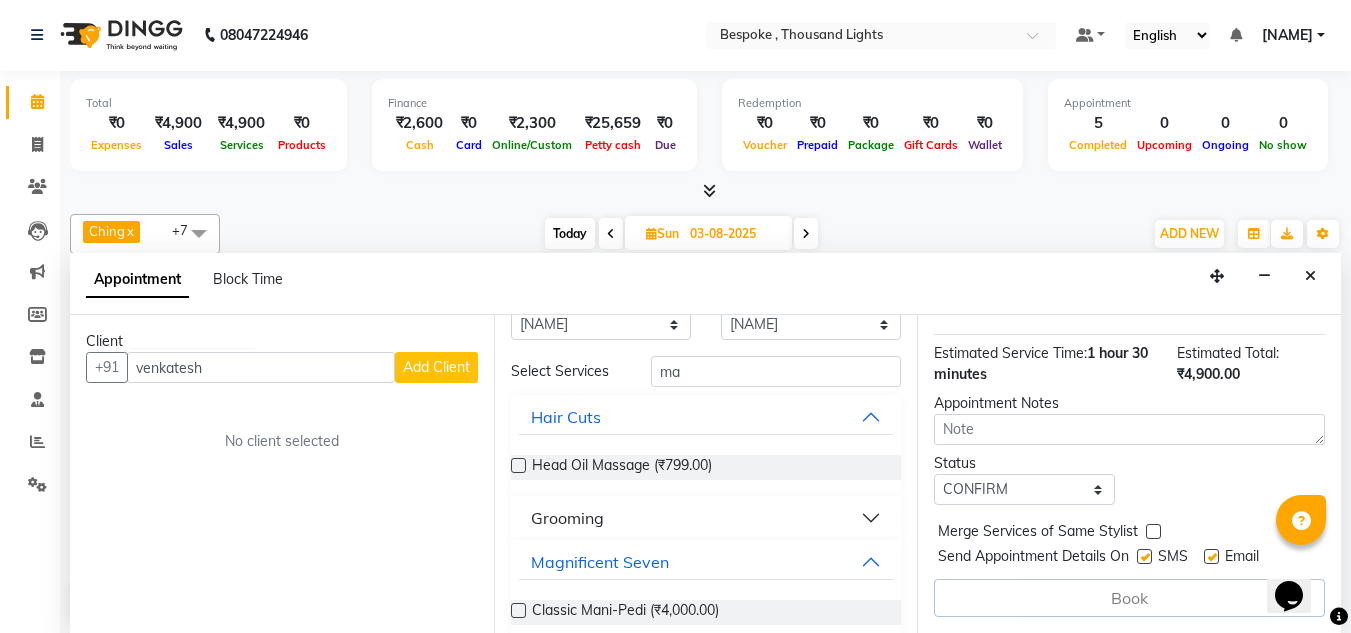 click on "Add Client" at bounding box center (436, 367) 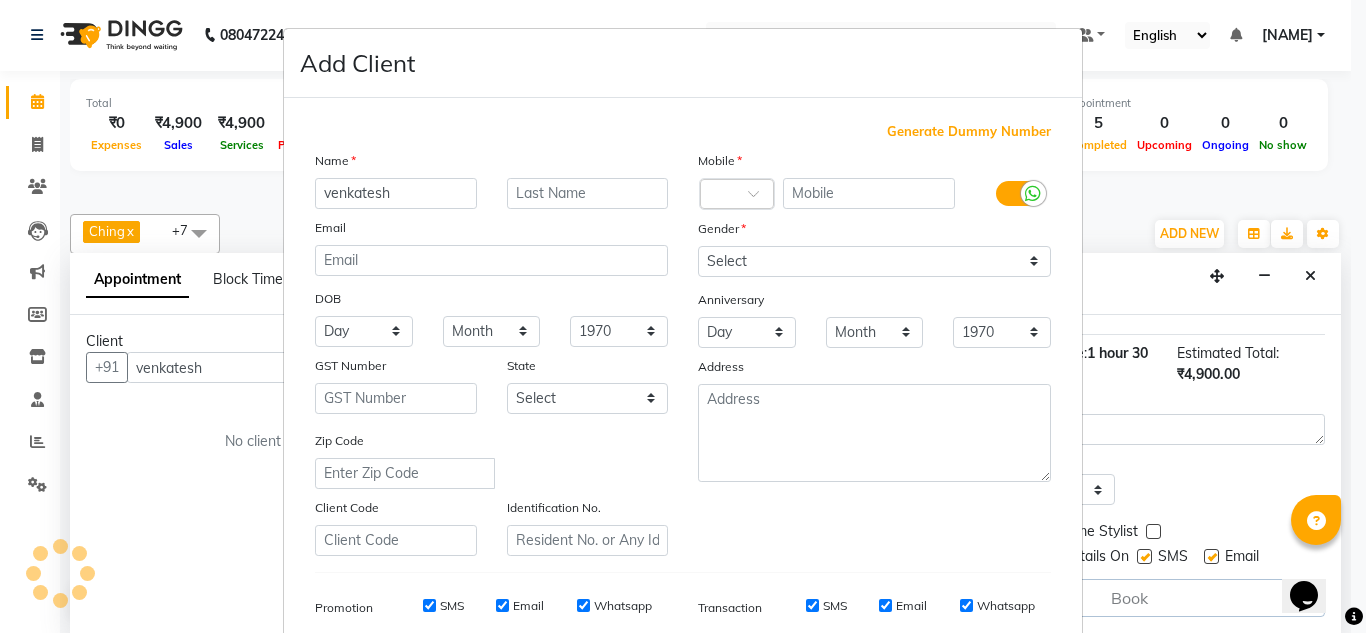 click on "venkatesh" at bounding box center (396, 193) 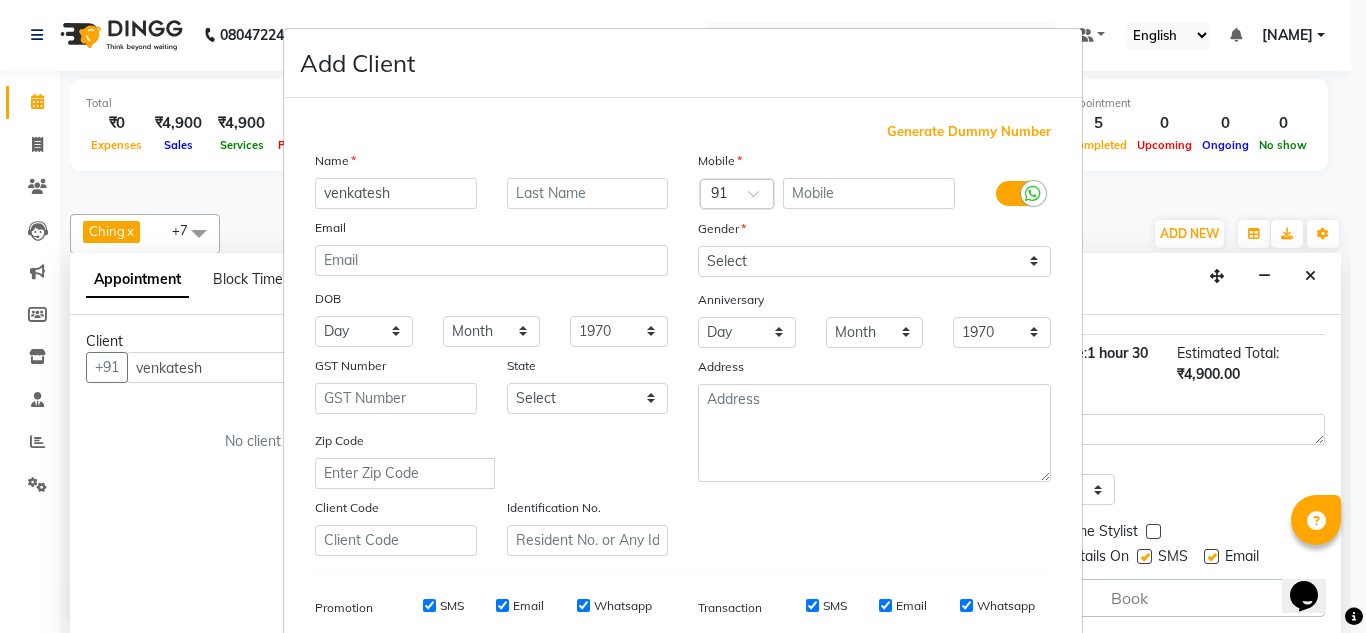drag, startPoint x: 398, startPoint y: 195, endPoint x: 304, endPoint y: 208, distance: 94.89468 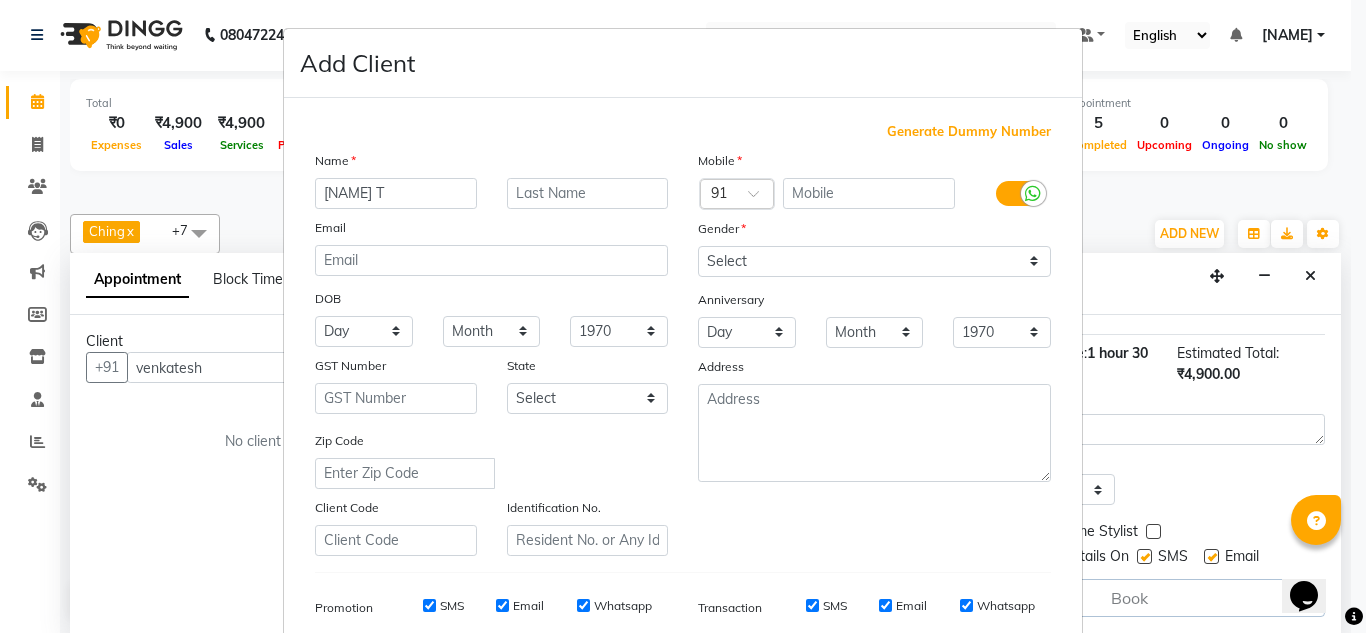 type on "[NAME] T" 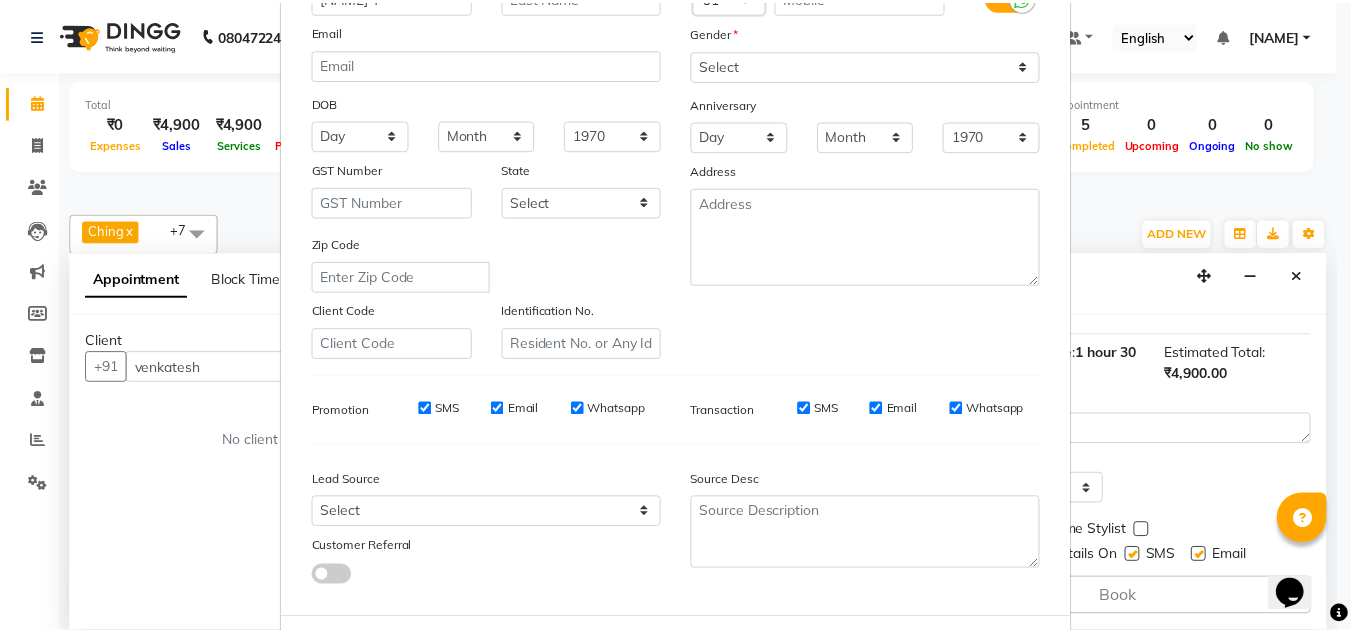 scroll, scrollTop: 290, scrollLeft: 0, axis: vertical 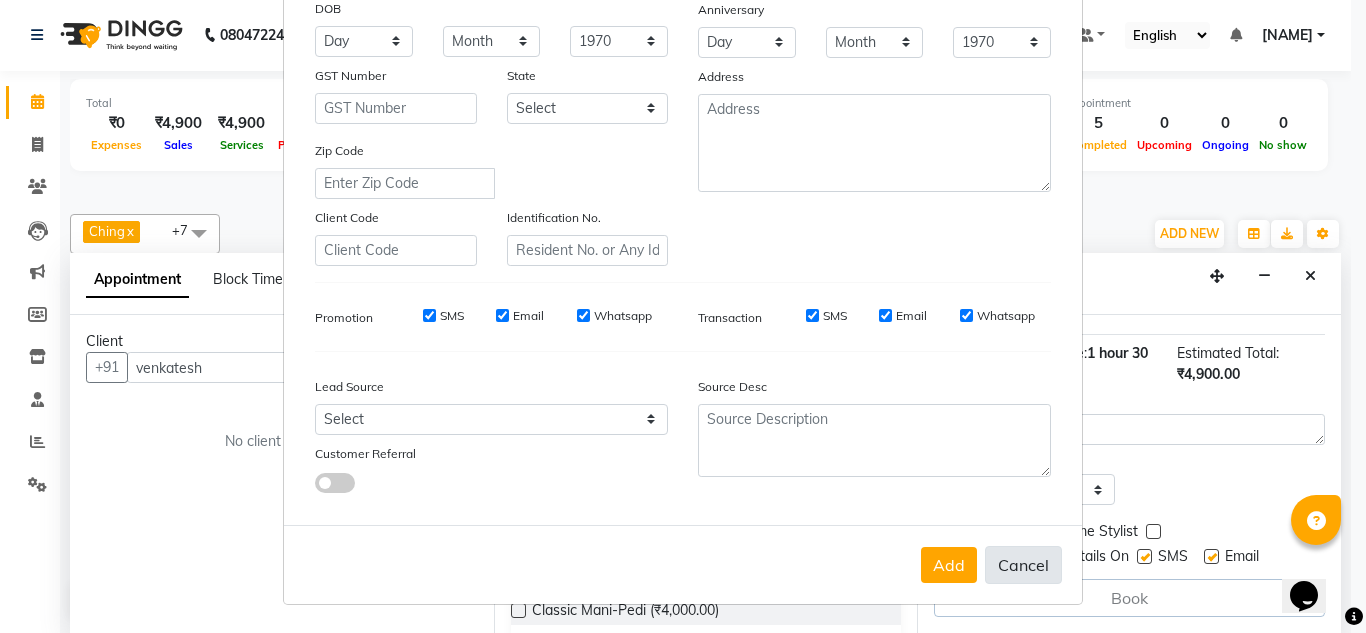 click on "Cancel" at bounding box center (1023, 565) 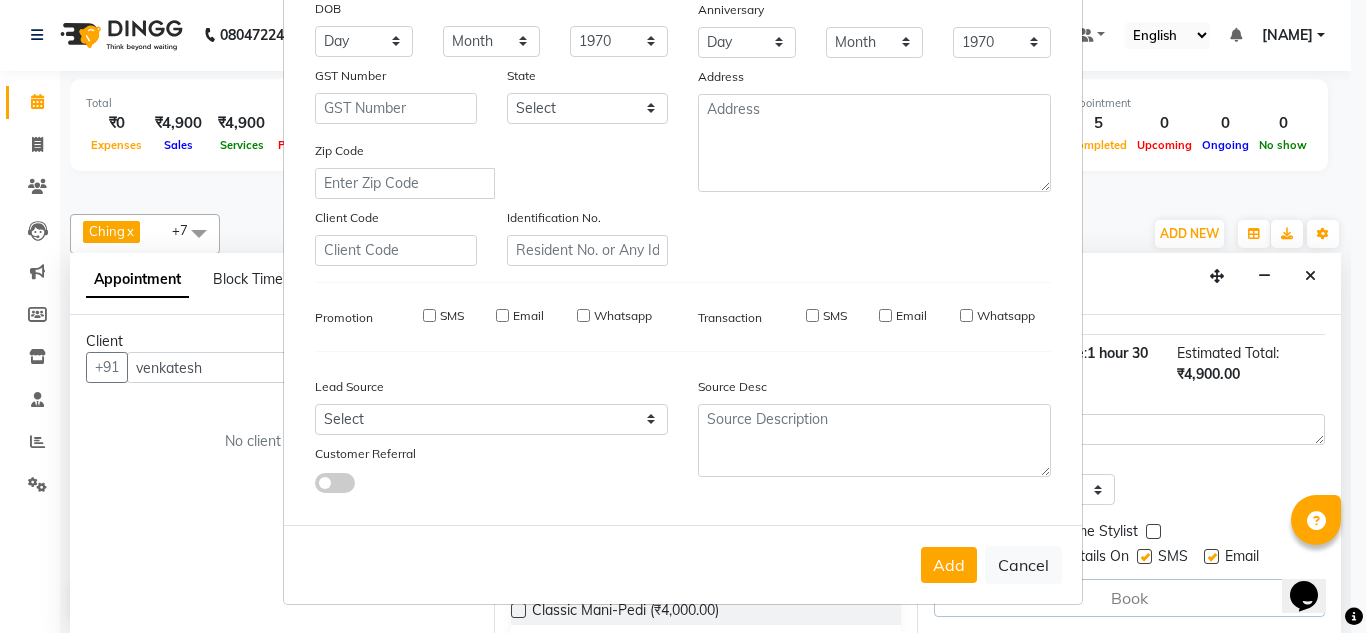 type 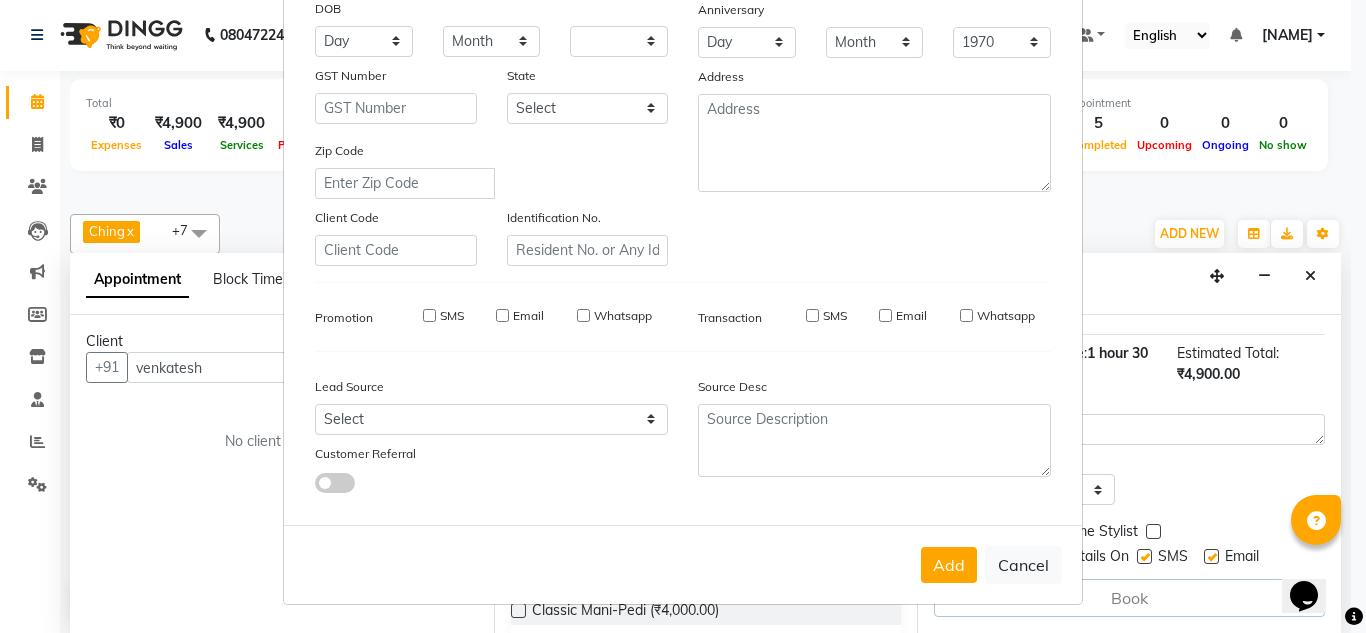 select 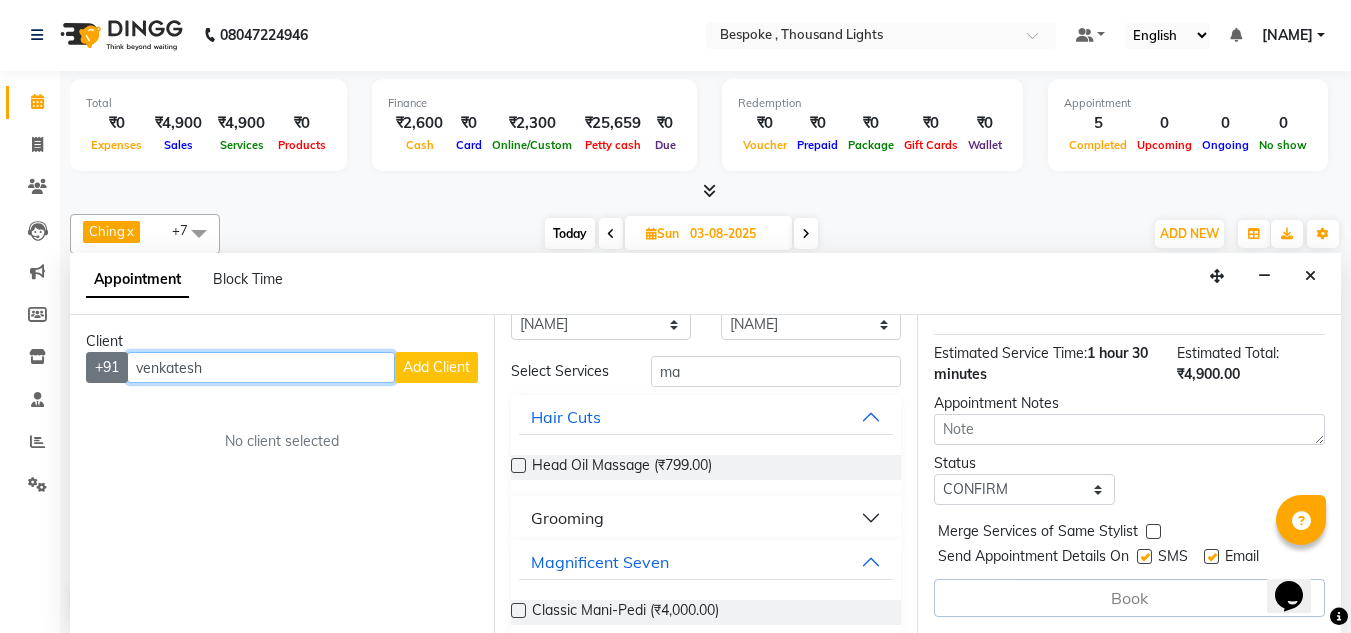 drag, startPoint x: 201, startPoint y: 379, endPoint x: 121, endPoint y: 365, distance: 81.21576 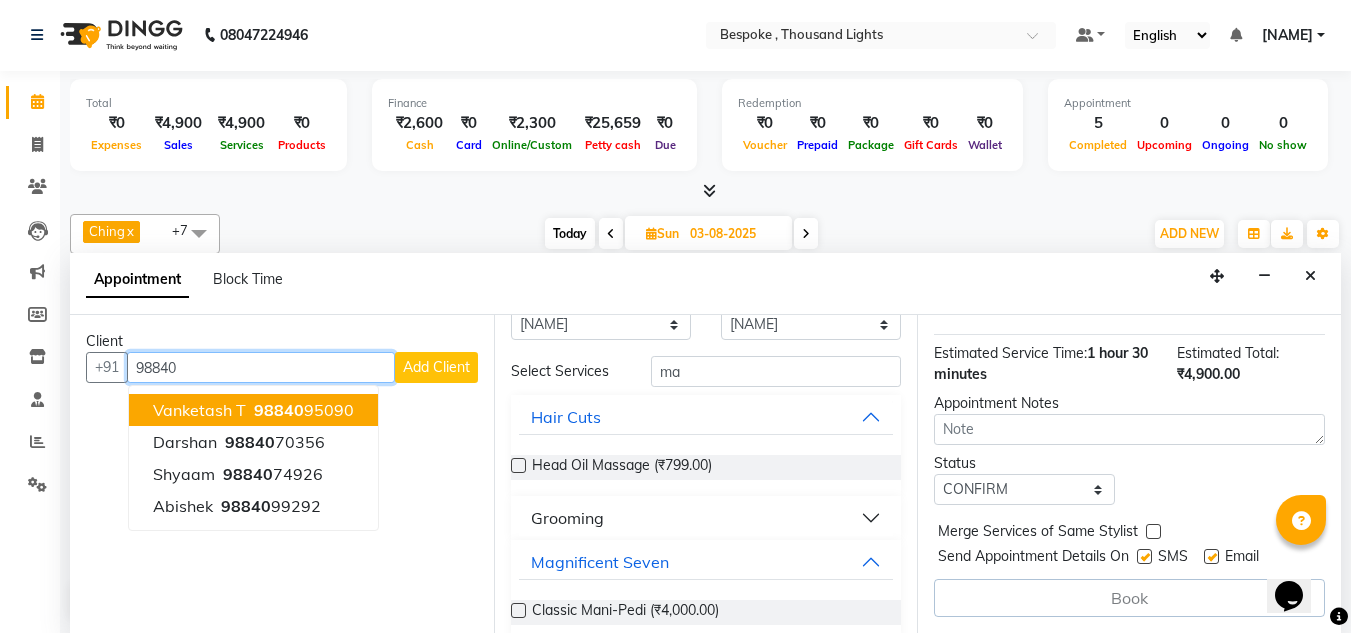 click on "[PHONE]" at bounding box center (302, 410) 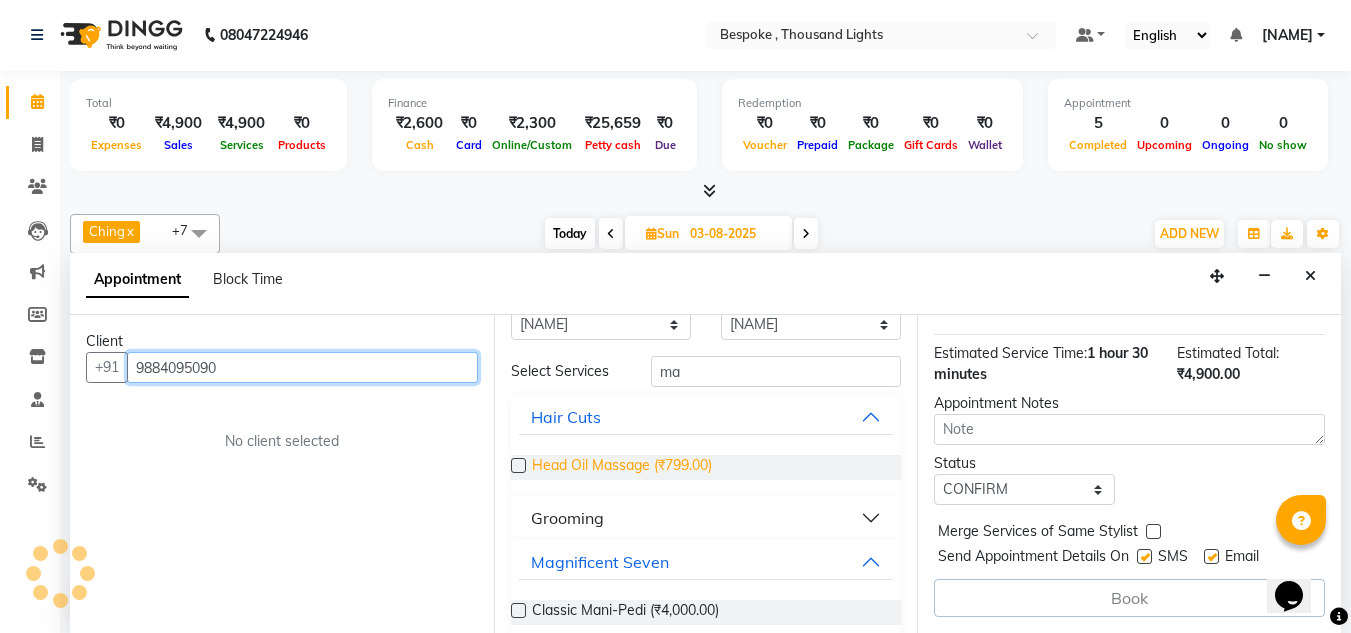 scroll, scrollTop: 335, scrollLeft: 0, axis: vertical 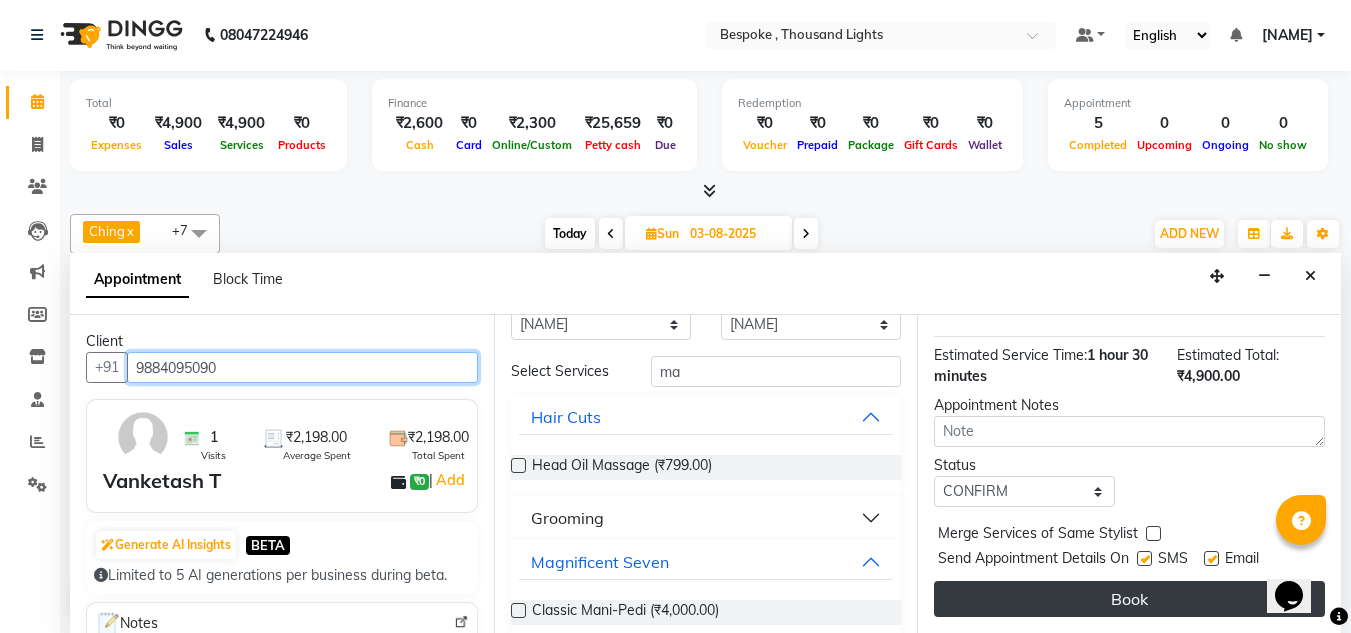 type on "9884095090" 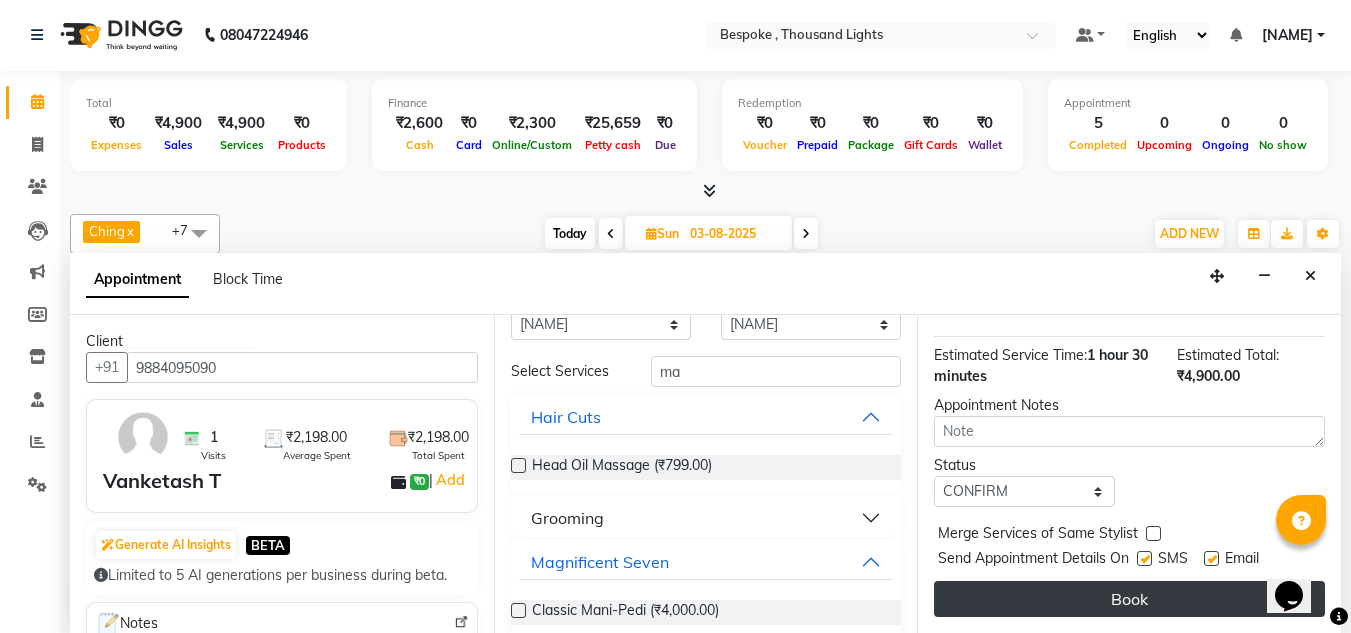 click on "Book" at bounding box center (1129, 599) 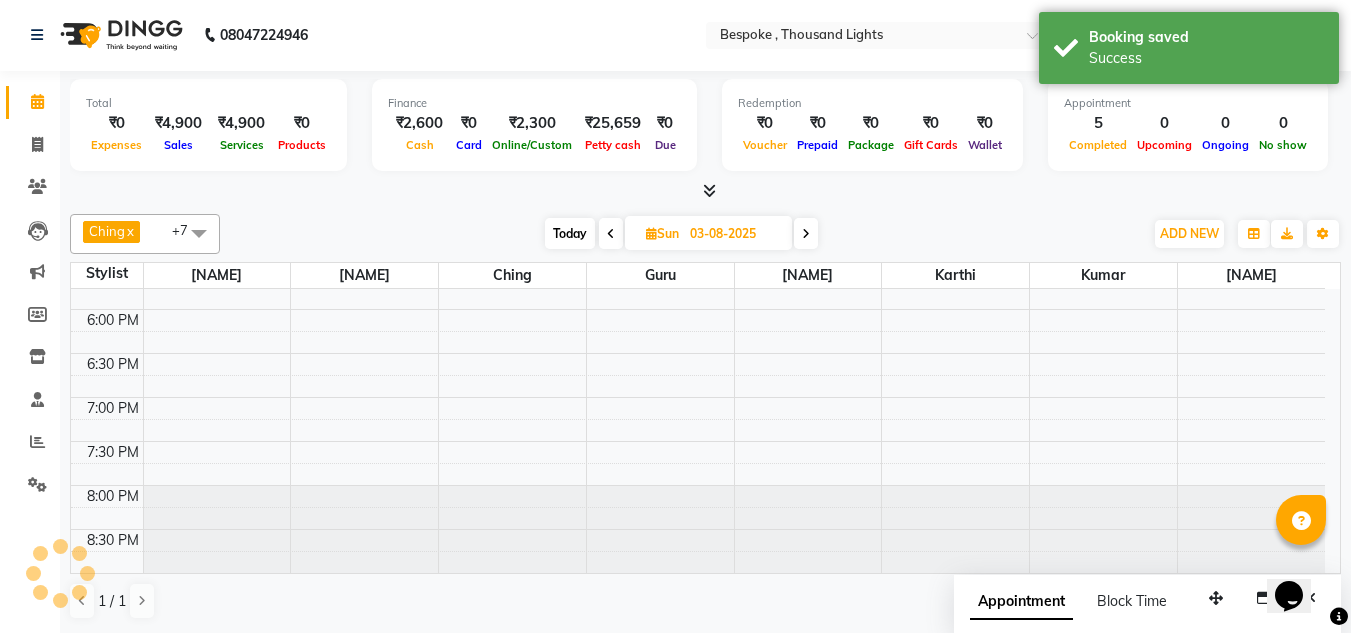 scroll, scrollTop: 0, scrollLeft: 0, axis: both 